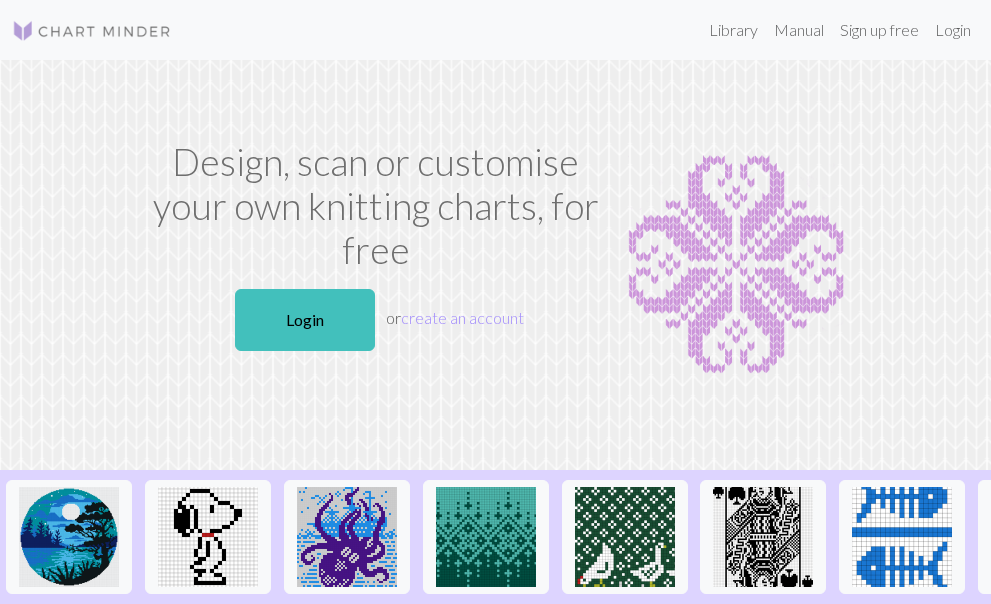 scroll, scrollTop: 0, scrollLeft: 0, axis: both 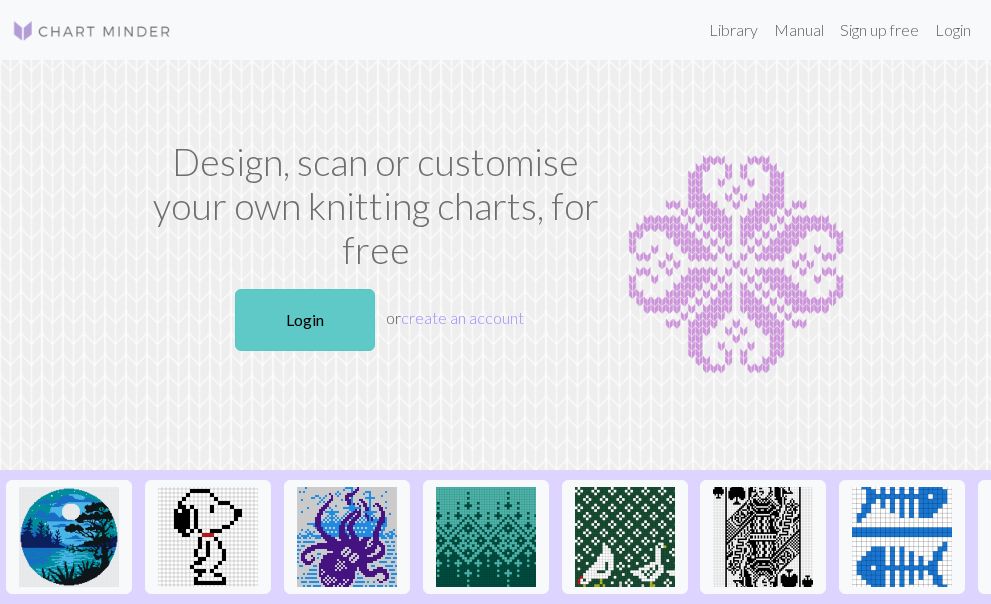 click on "Login" at bounding box center [305, 320] 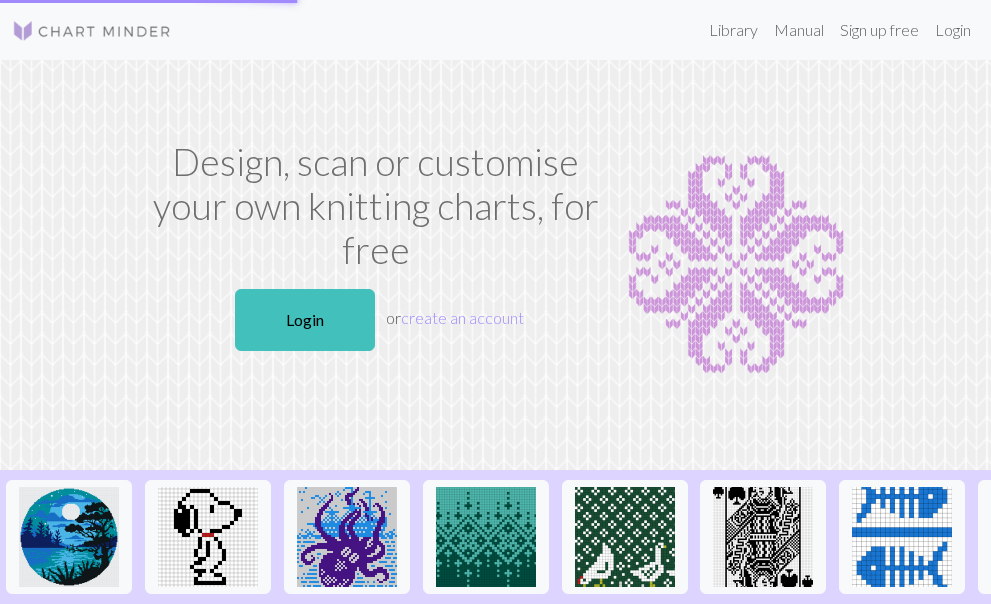 scroll, scrollTop: 0, scrollLeft: 0, axis: both 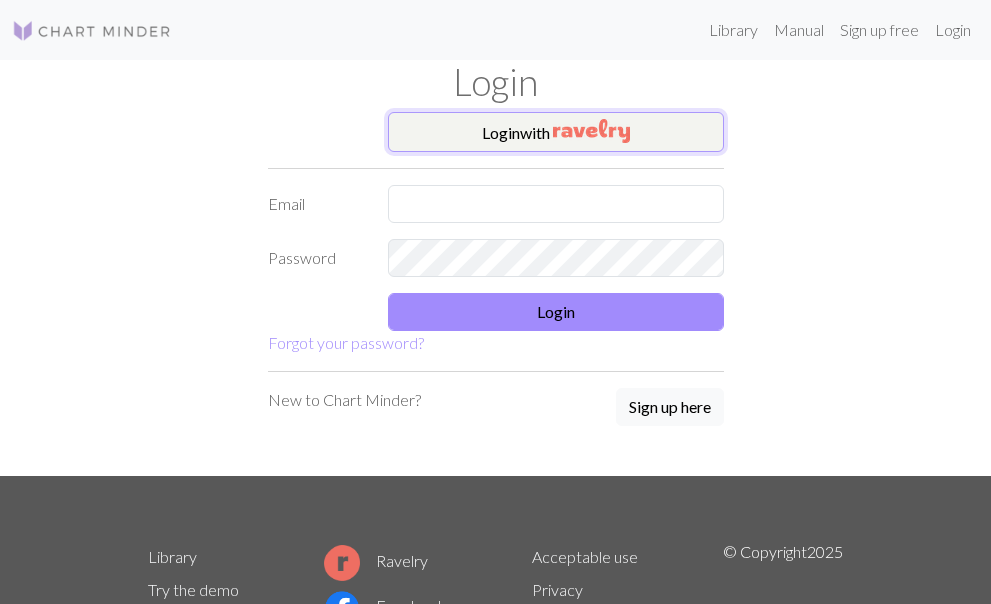 click on "Login  with" at bounding box center (556, 132) 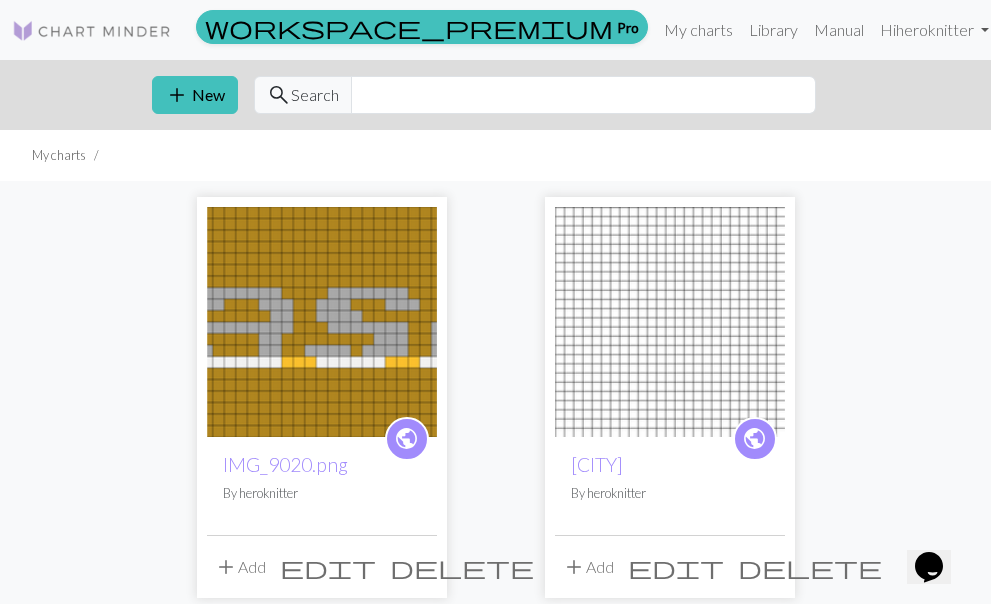 scroll, scrollTop: 61, scrollLeft: 0, axis: vertical 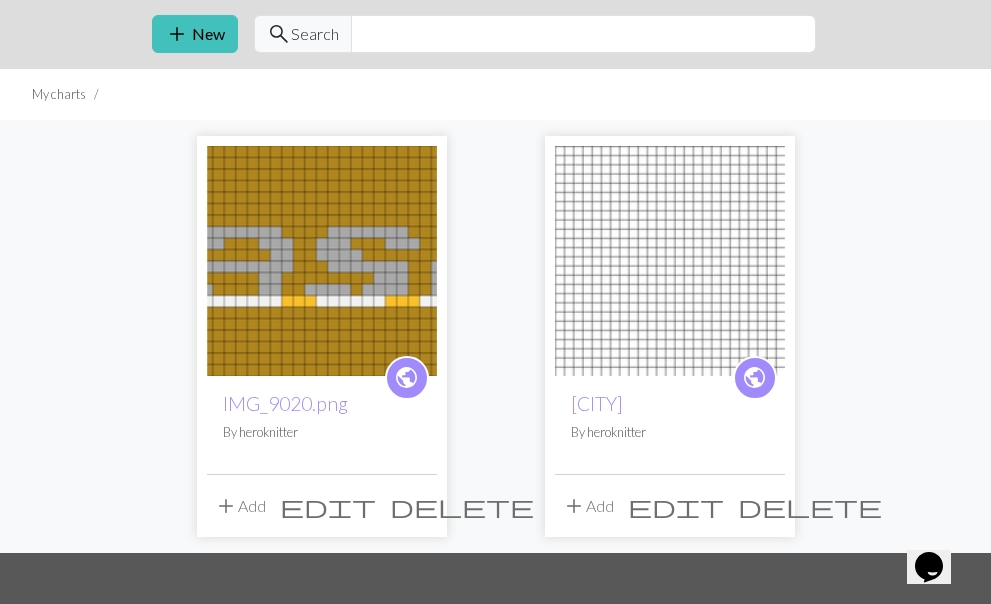 click on "delete" at bounding box center (810, 506) 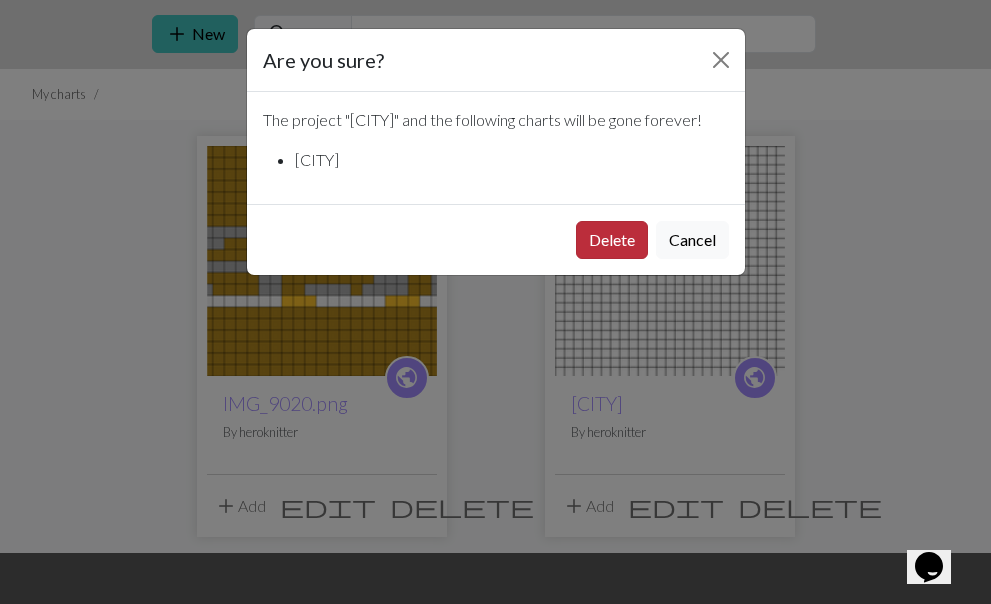 click on "Delete" at bounding box center [612, 240] 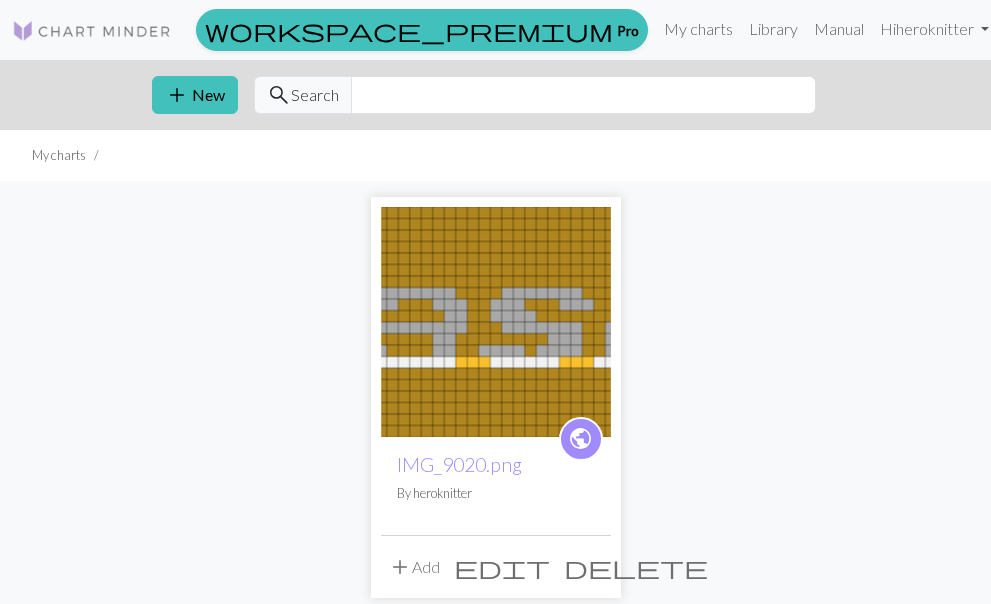 scroll, scrollTop: 61, scrollLeft: 0, axis: vertical 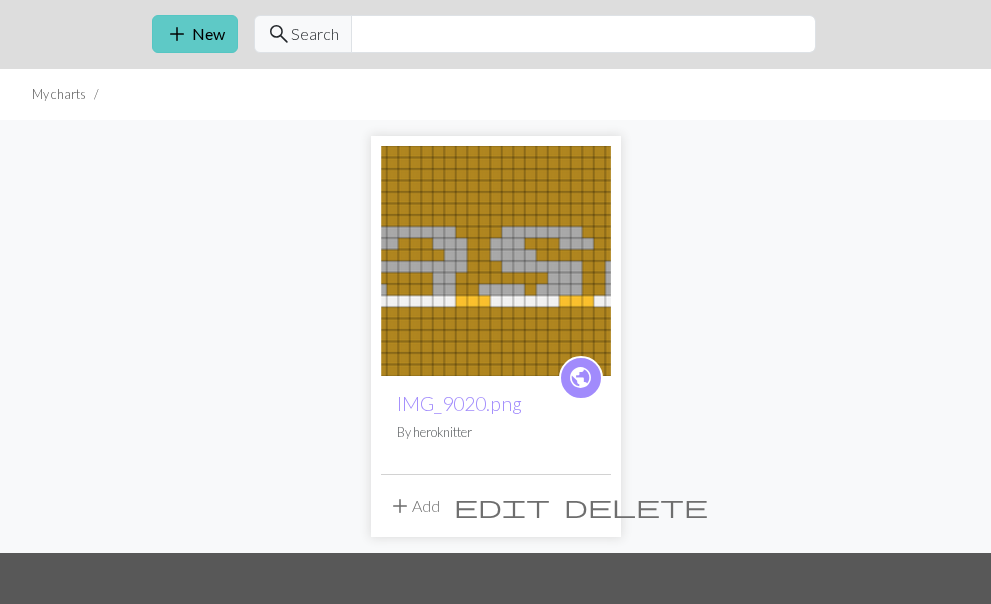 click on "add" at bounding box center (177, 34) 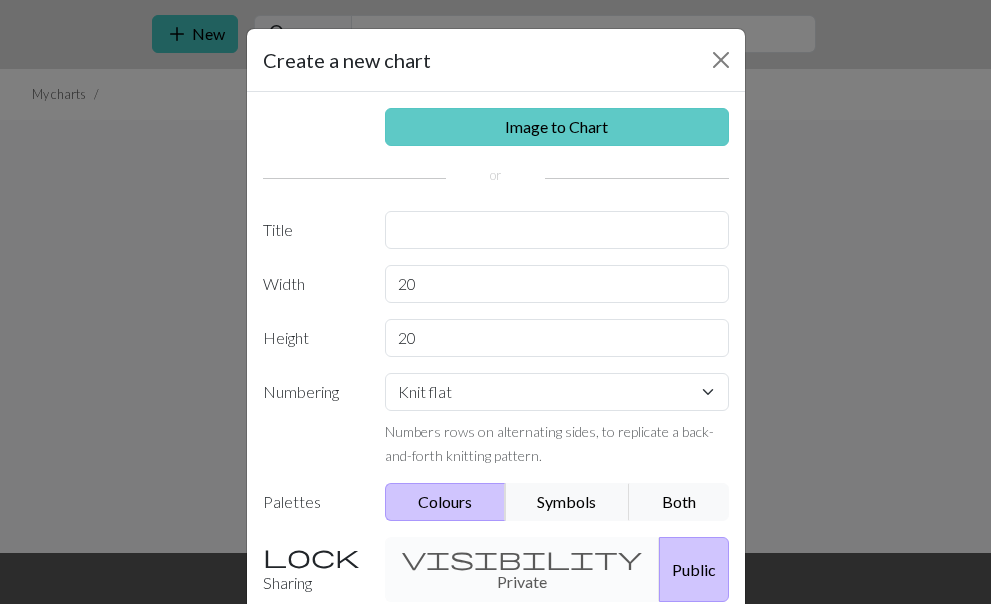 click on "Image to Chart" at bounding box center [557, 127] 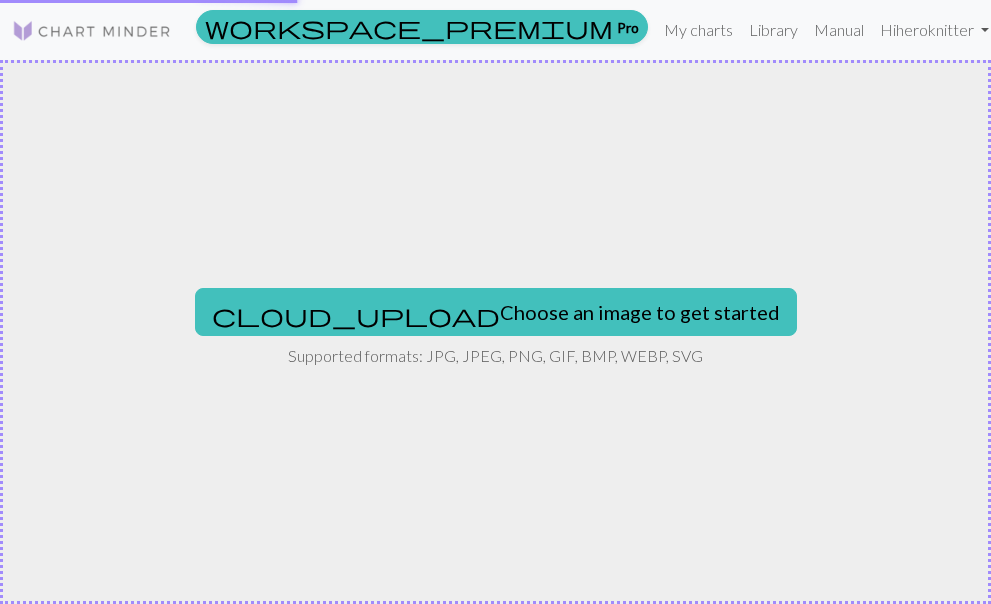 scroll, scrollTop: 0, scrollLeft: 0, axis: both 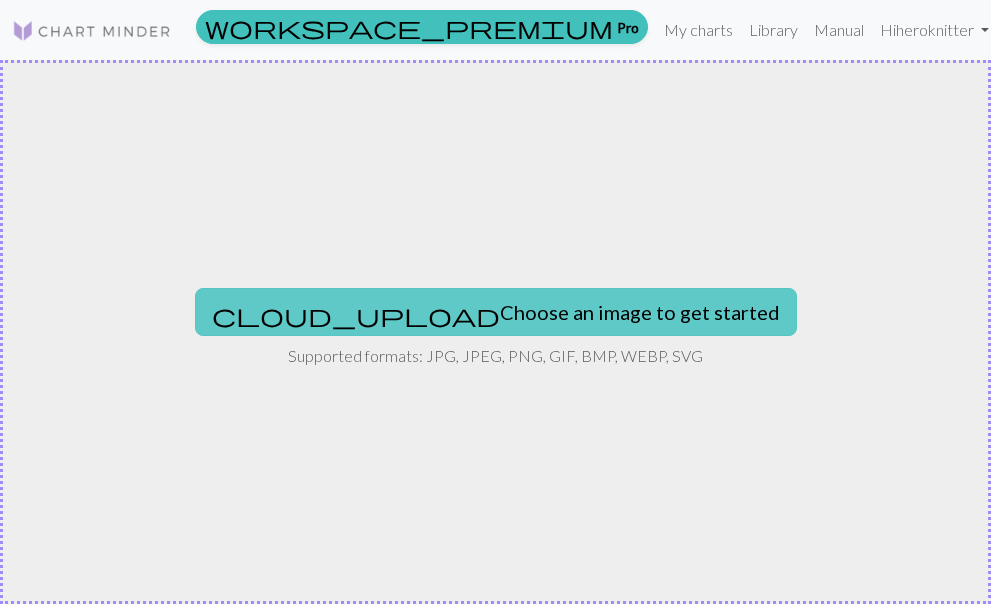 click on "cloud_upload  Choose an image to get started" at bounding box center (496, 312) 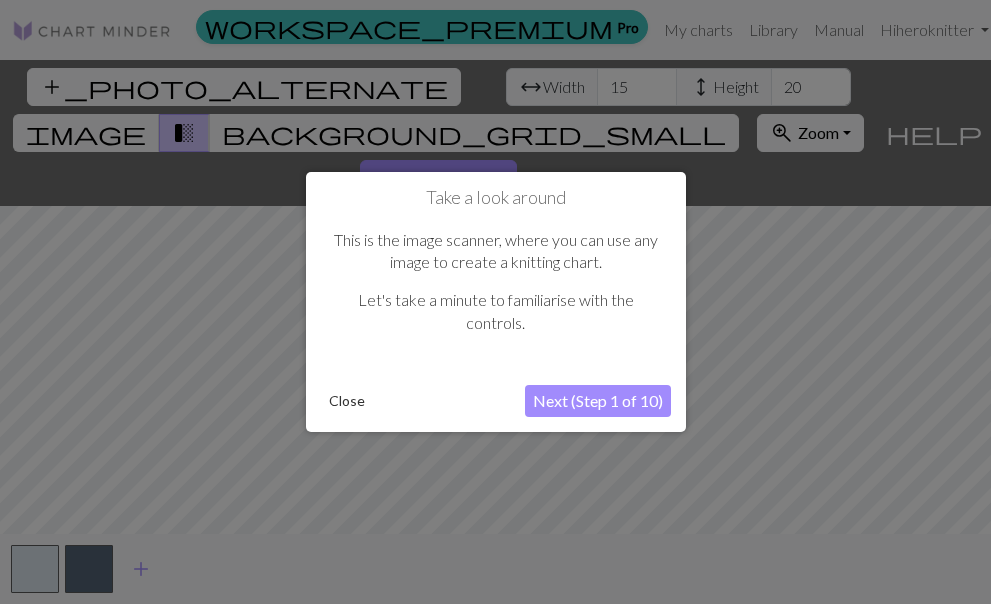 click on "Next (Step 1 of 10)" at bounding box center (598, 401) 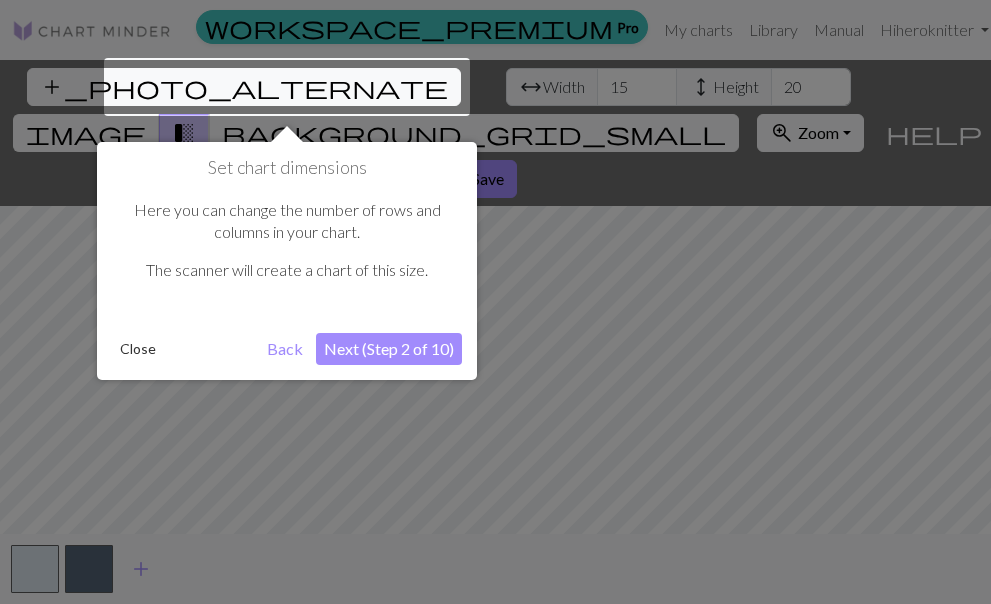 click on "Next (Step 2 of 10)" at bounding box center (389, 349) 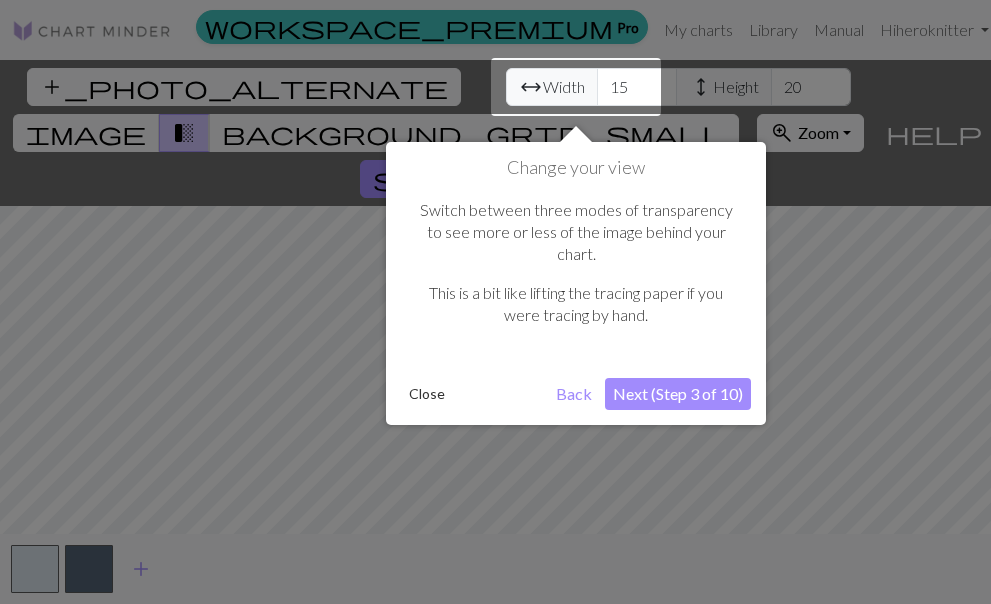 click on "Next (Step 3 of 10)" at bounding box center [678, 394] 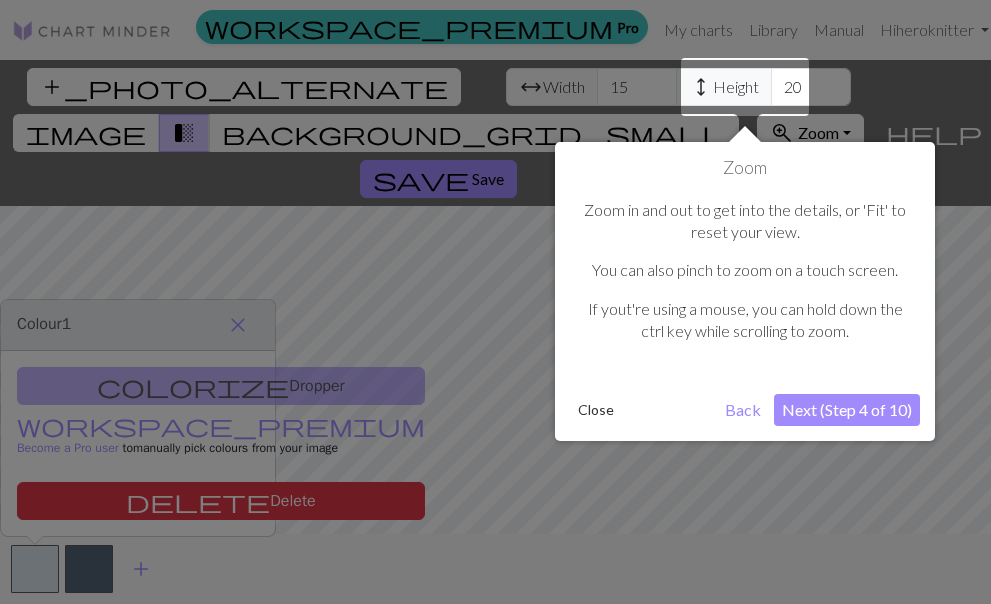 click on "Next (Step 4 of 10)" at bounding box center [847, 410] 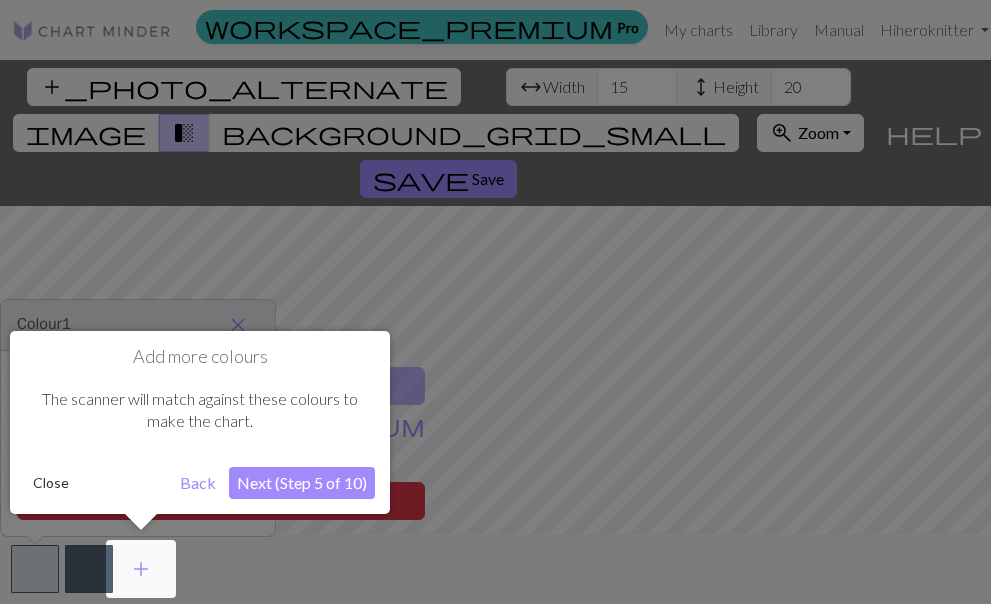 click on "Next (Step 5 of 10)" at bounding box center (302, 483) 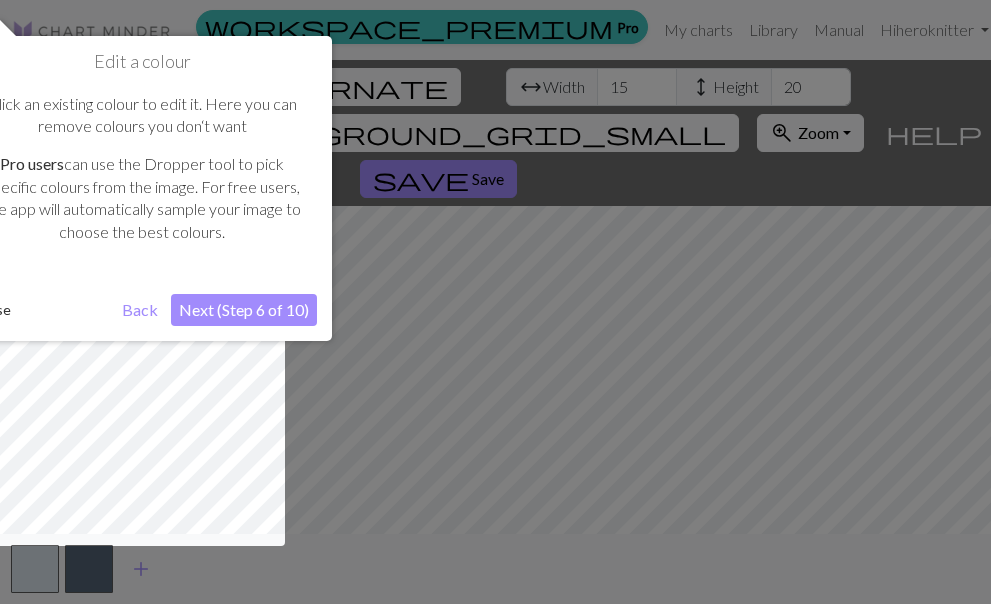 click on "Next (Step 6 of 10)" at bounding box center [244, 310] 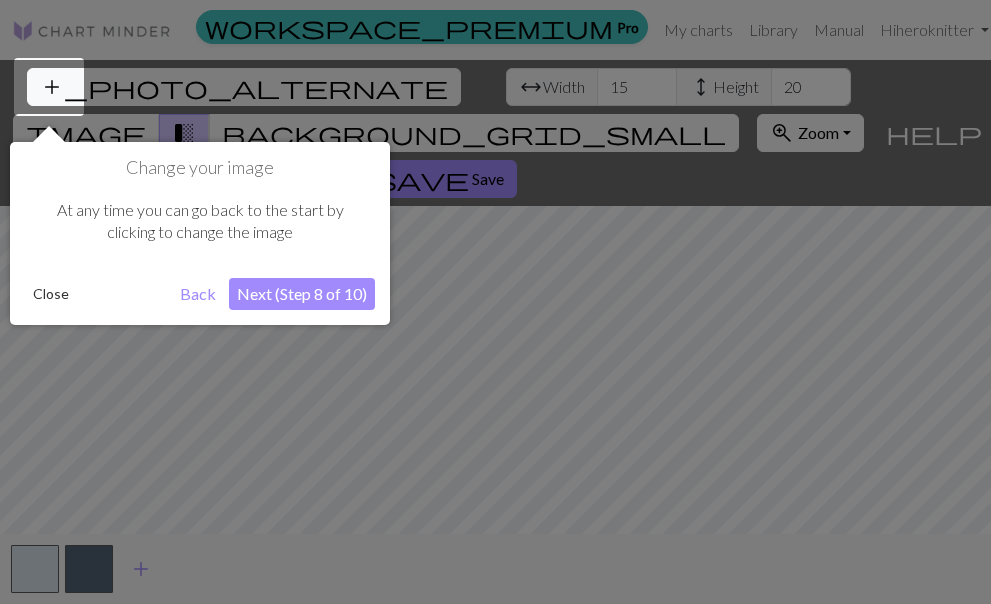 click on "Next (Step 8 of 10)" at bounding box center [302, 294] 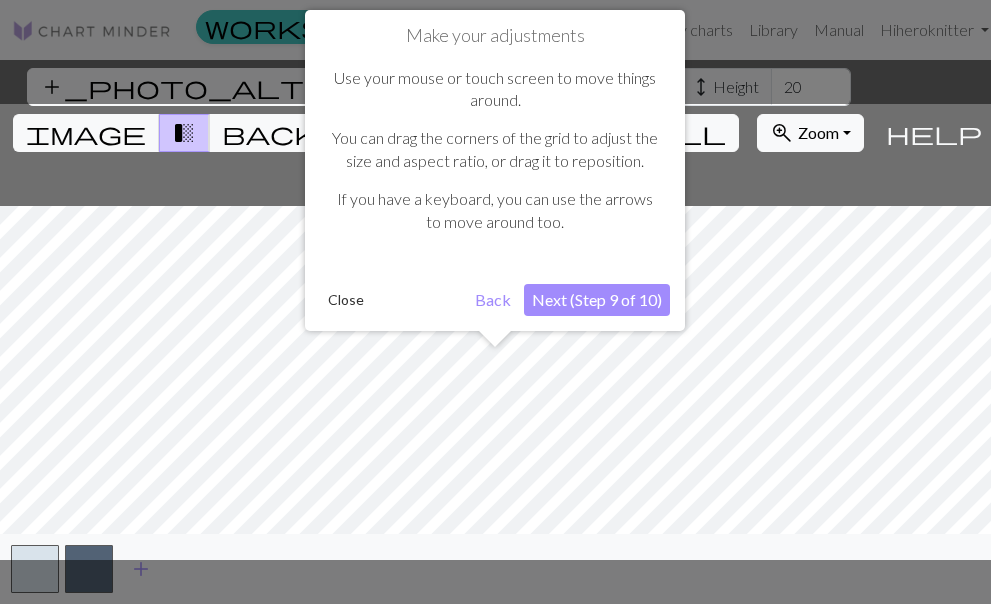 click on "Close" at bounding box center (346, 300) 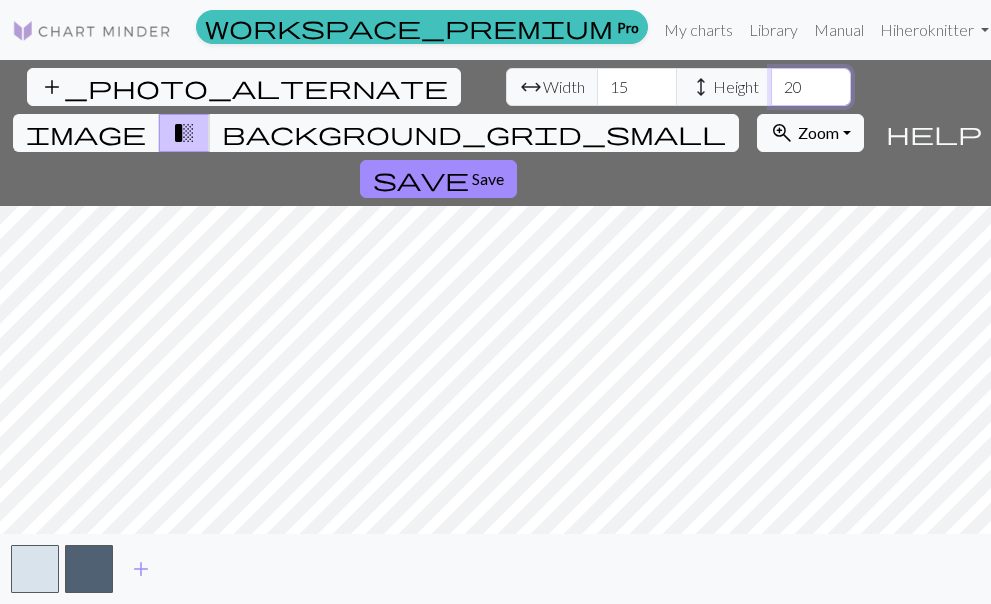 drag, startPoint x: 420, startPoint y: 95, endPoint x: 318, endPoint y: 95, distance: 102 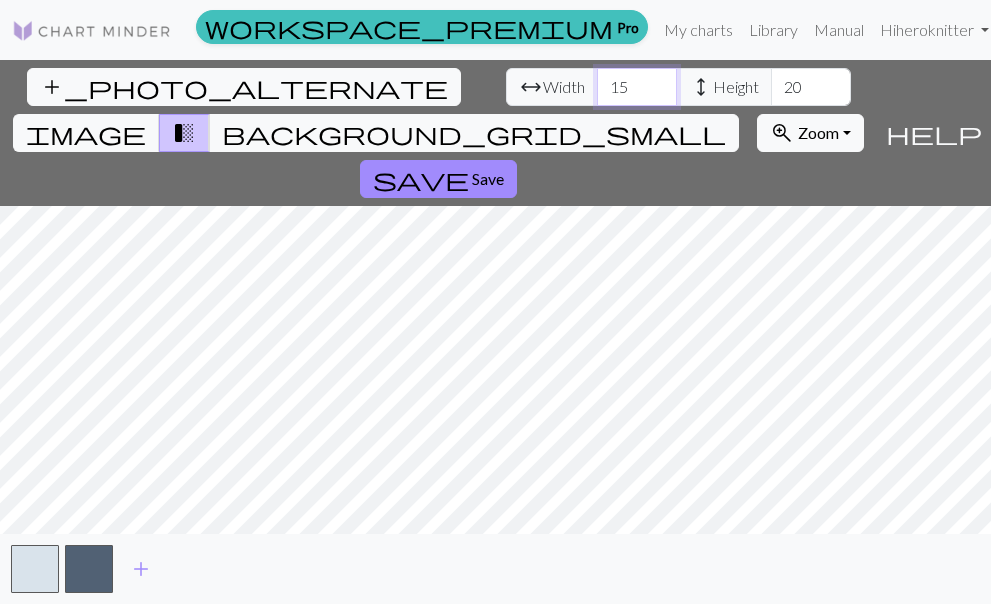 drag, startPoint x: 254, startPoint y: 96, endPoint x: 190, endPoint y: 101, distance: 64.195015 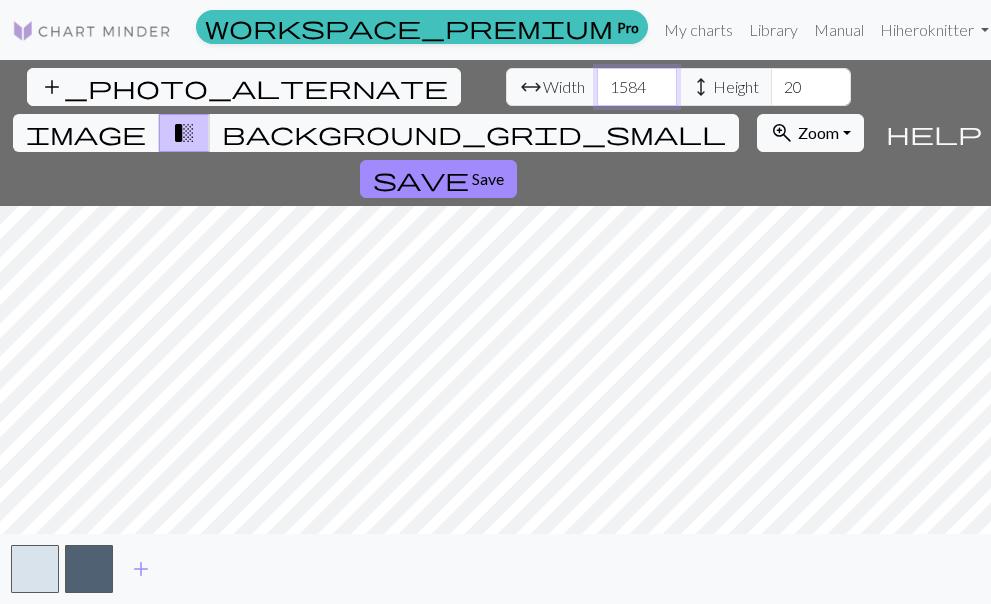 drag, startPoint x: 255, startPoint y: 90, endPoint x: 192, endPoint y: 90, distance: 63 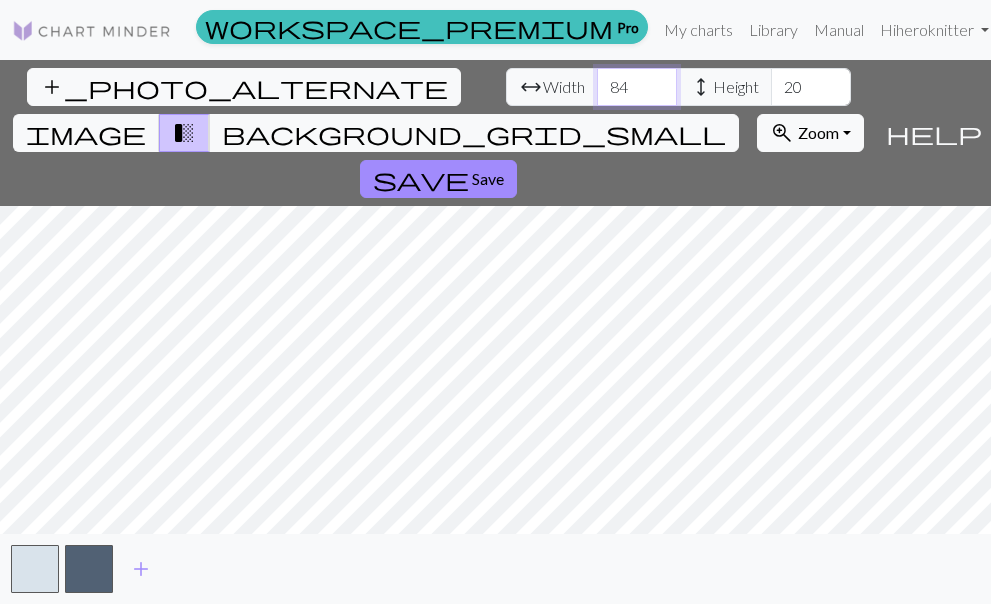 type on "84" 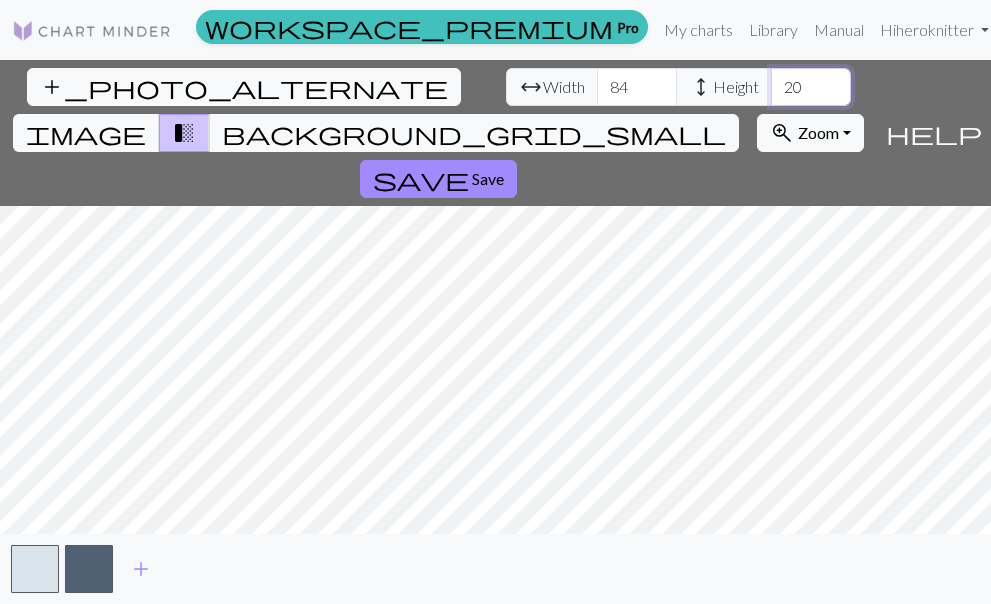 drag, startPoint x: 424, startPoint y: 93, endPoint x: 327, endPoint y: 93, distance: 97 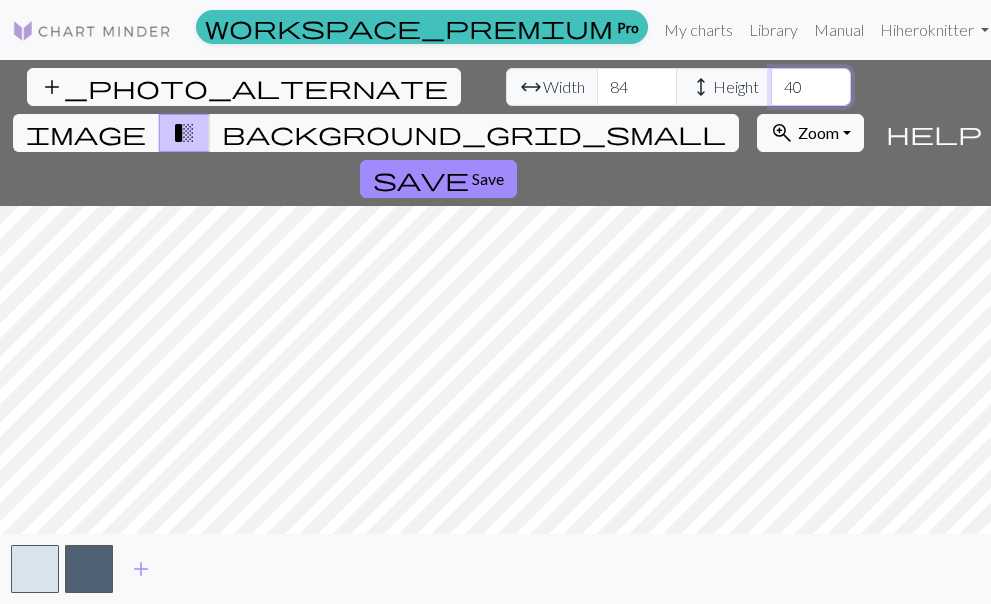 type on "4" 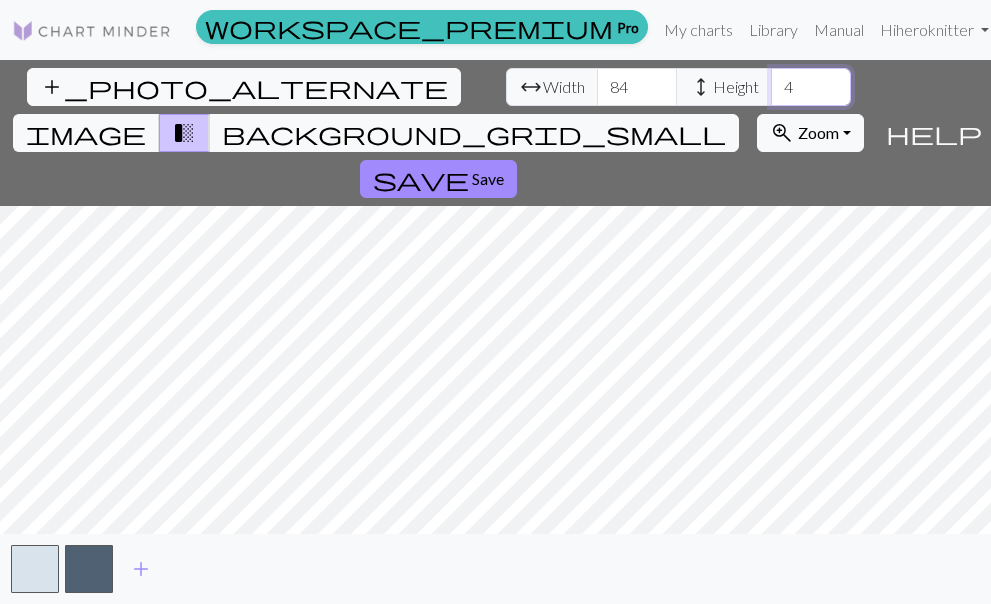type on "45" 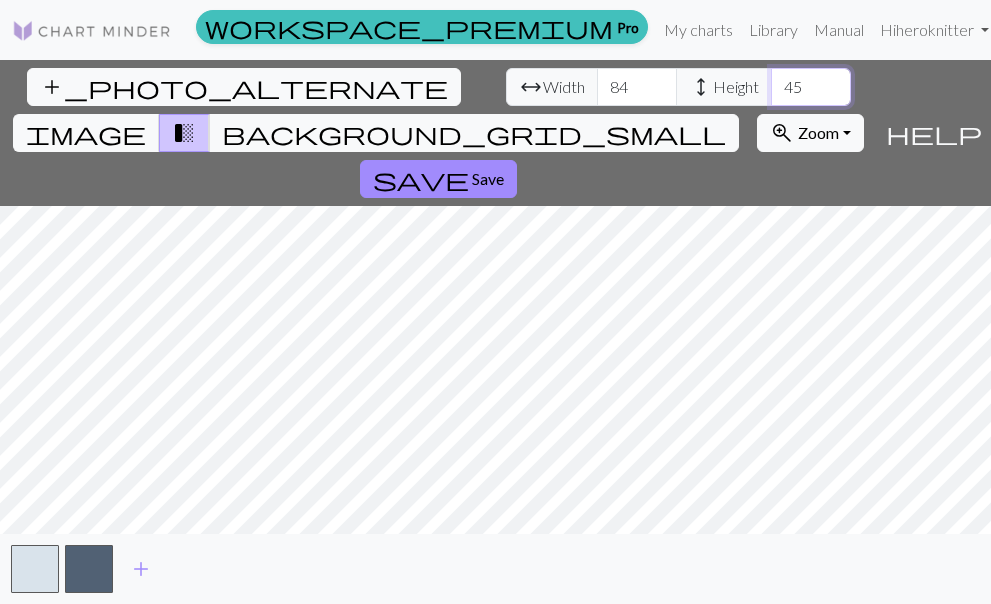 drag, startPoint x: 420, startPoint y: 85, endPoint x: 374, endPoint y: 85, distance: 46 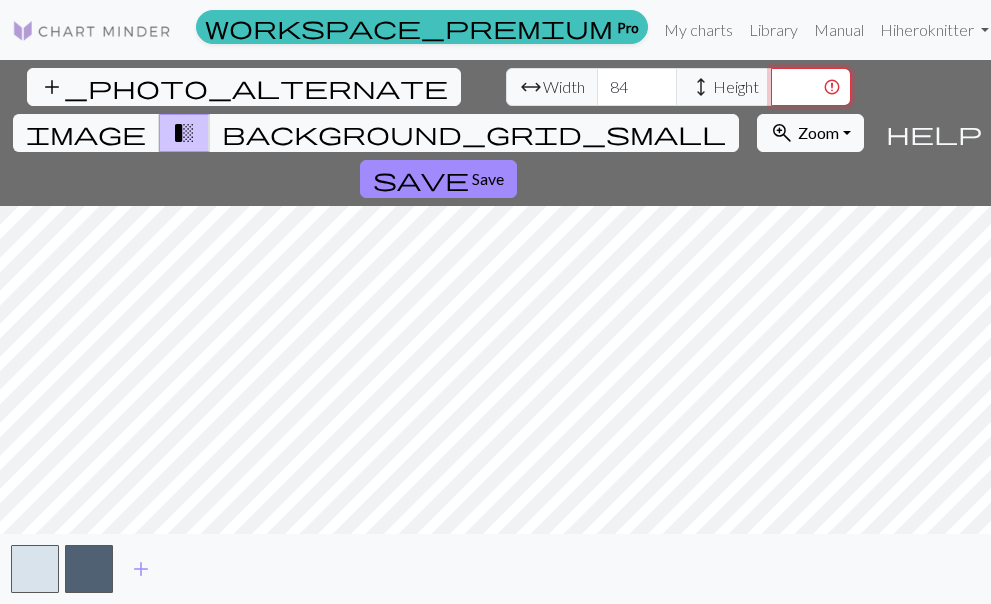 type on "4" 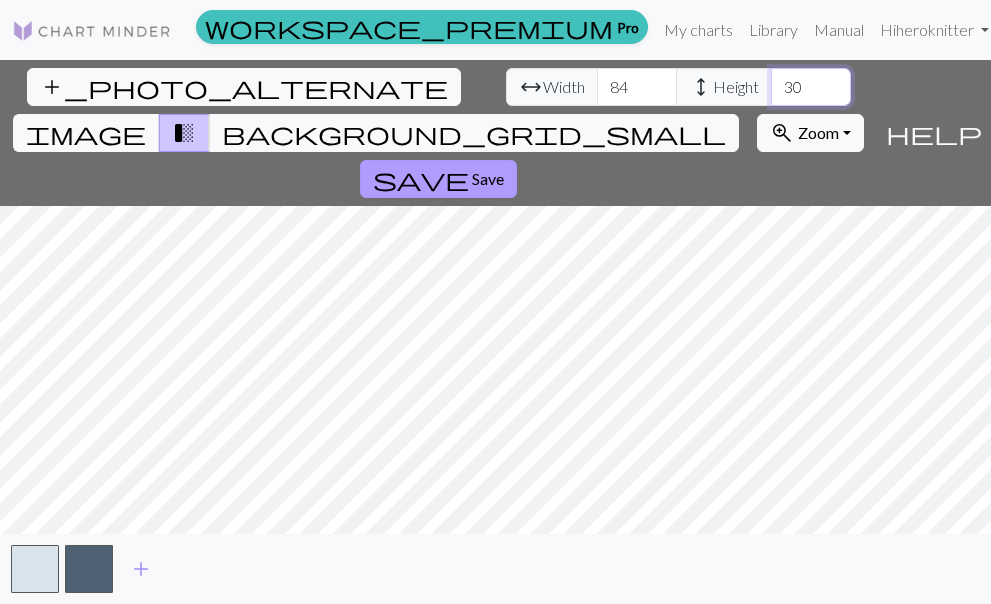type on "30" 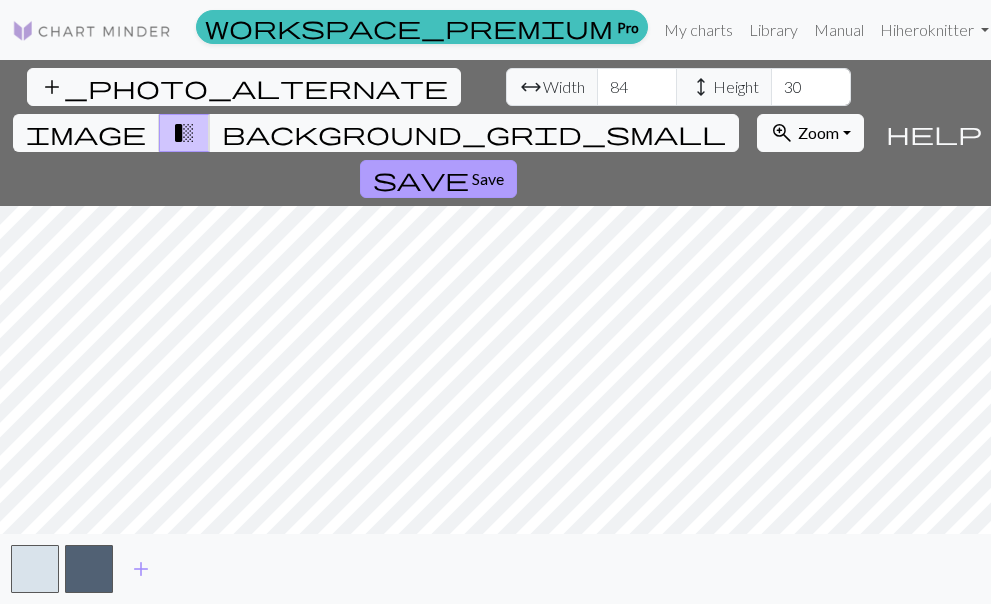 click on "Save" at bounding box center (488, 178) 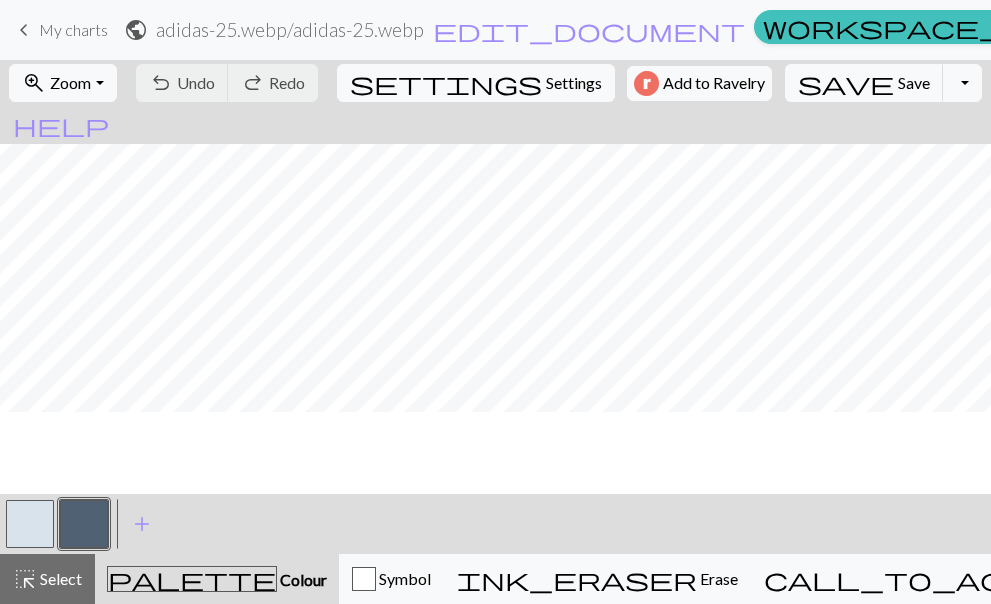 scroll, scrollTop: 0, scrollLeft: 0, axis: both 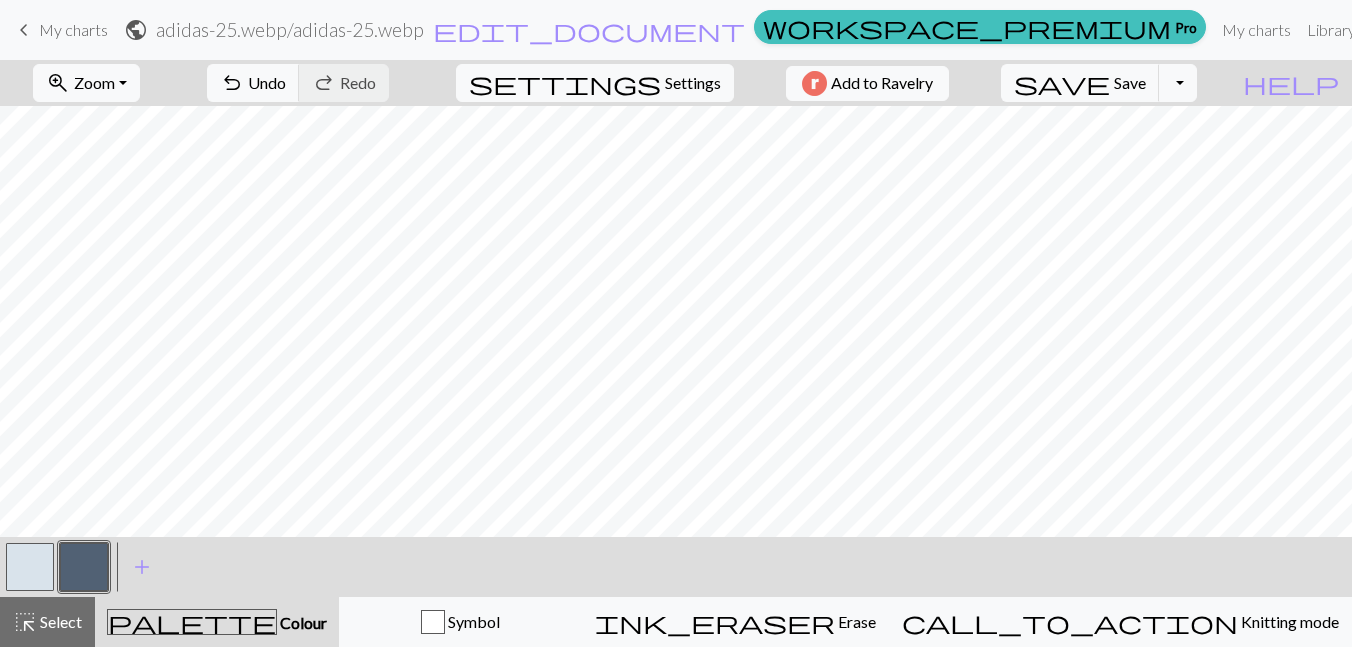 click at bounding box center (30, 567) 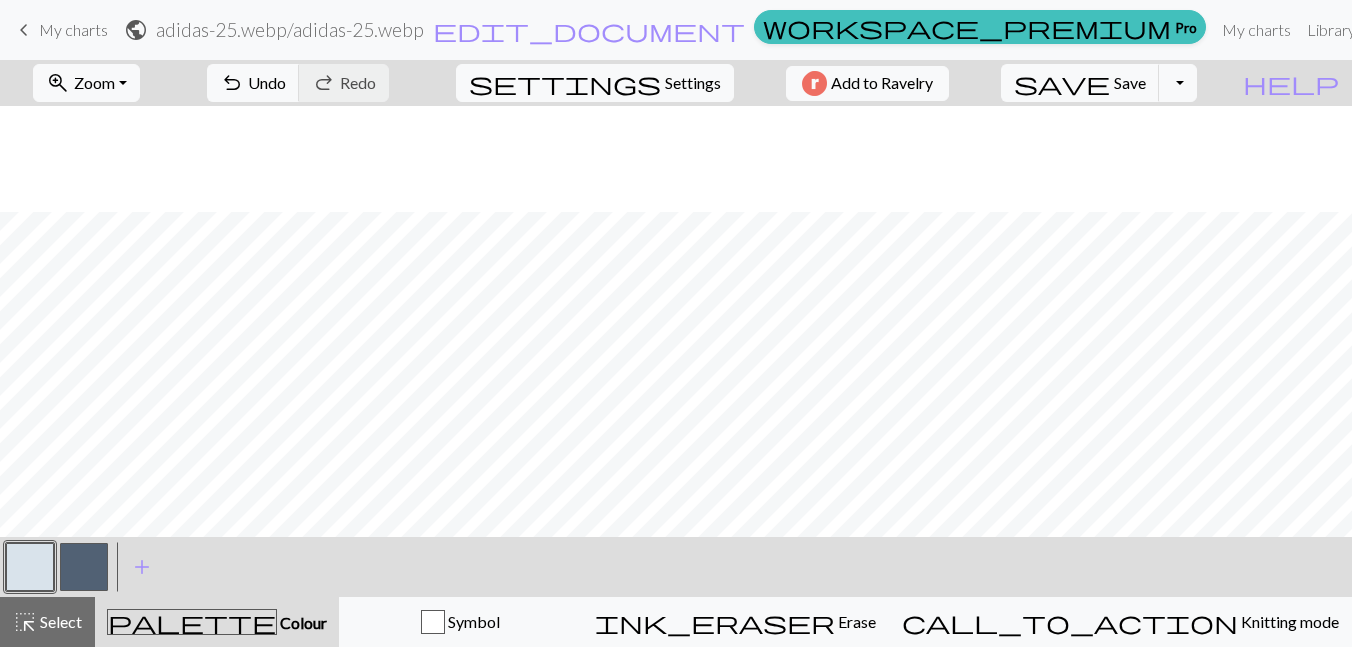 scroll, scrollTop: 266, scrollLeft: 0, axis: vertical 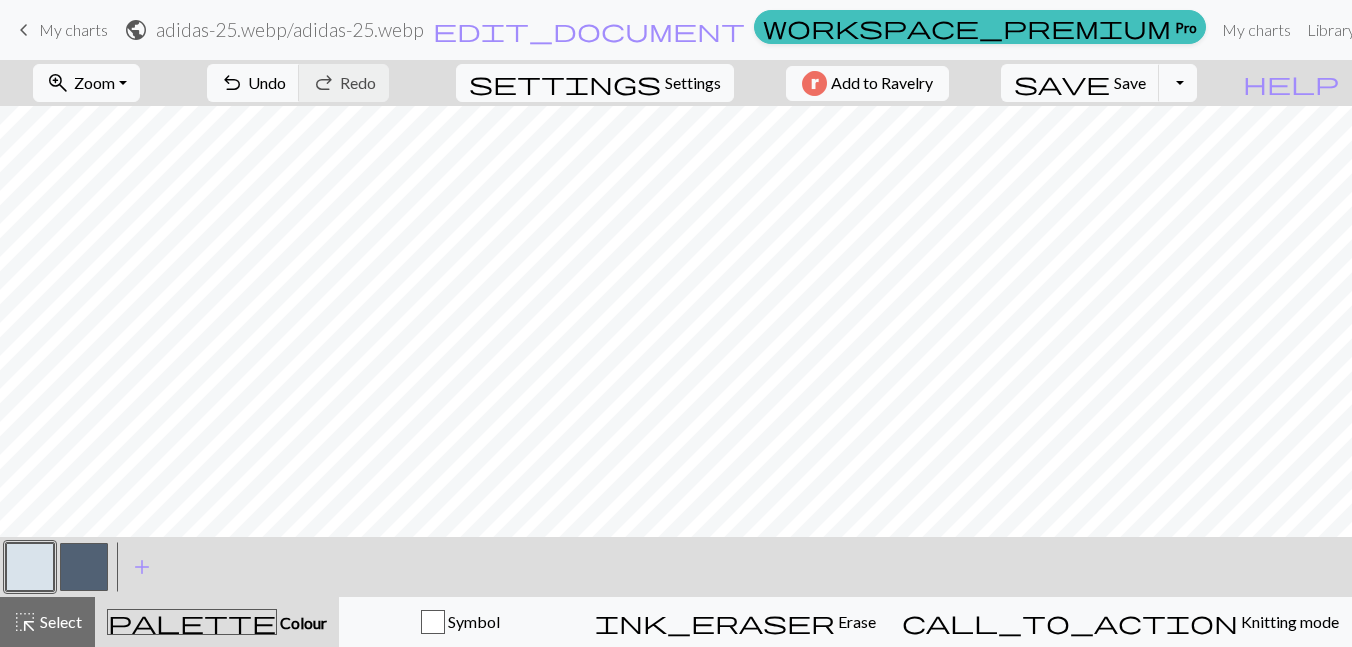 click on "keyboard_arrow_left   My charts public adidas-25.webp  /  adidas-25.webp edit_document Edit settings workspace_premium  Pro My charts Library Manual Hi  [USERNAME]   Account settings Logout" at bounding box center [676, 30] 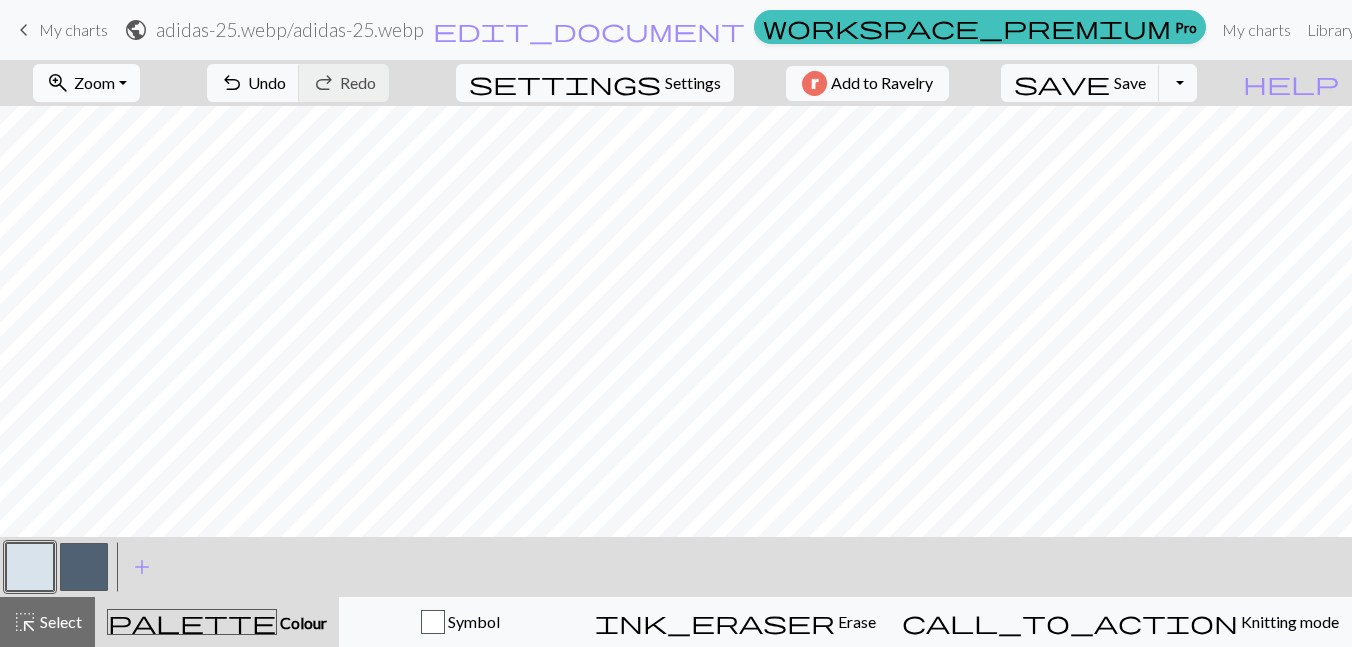 click on "Zoom" at bounding box center [94, 82] 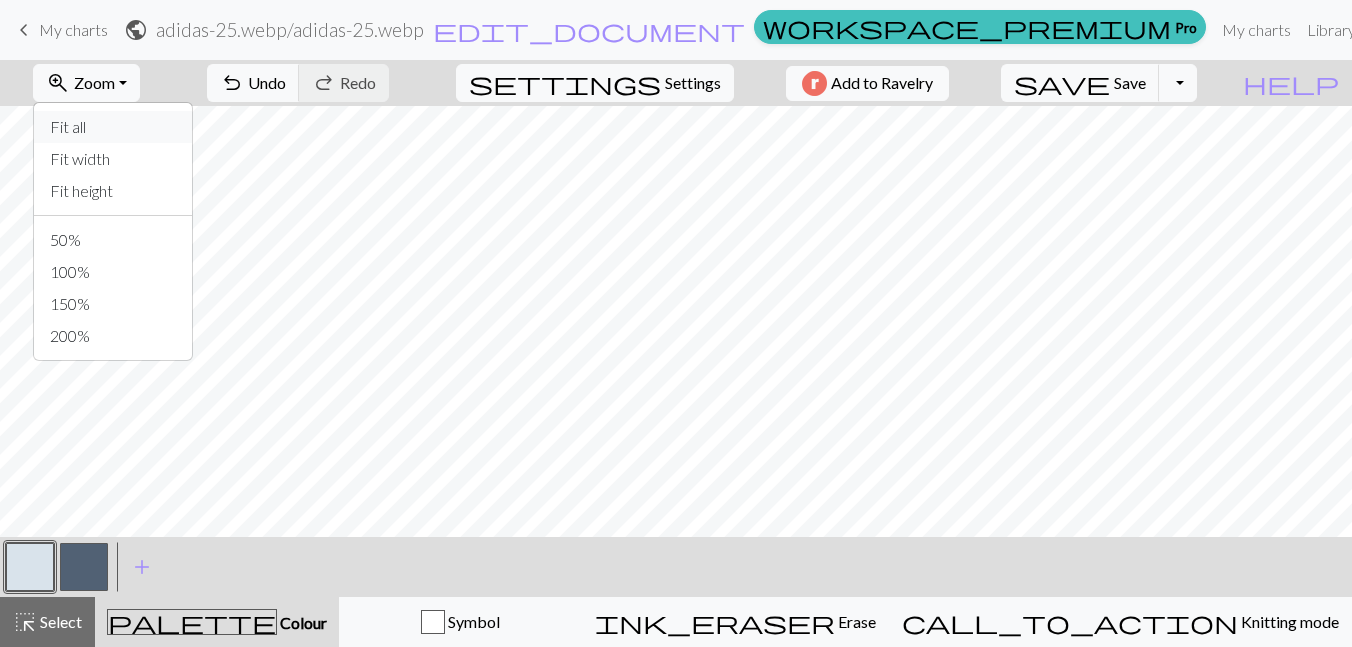 click on "Fit all" at bounding box center [113, 127] 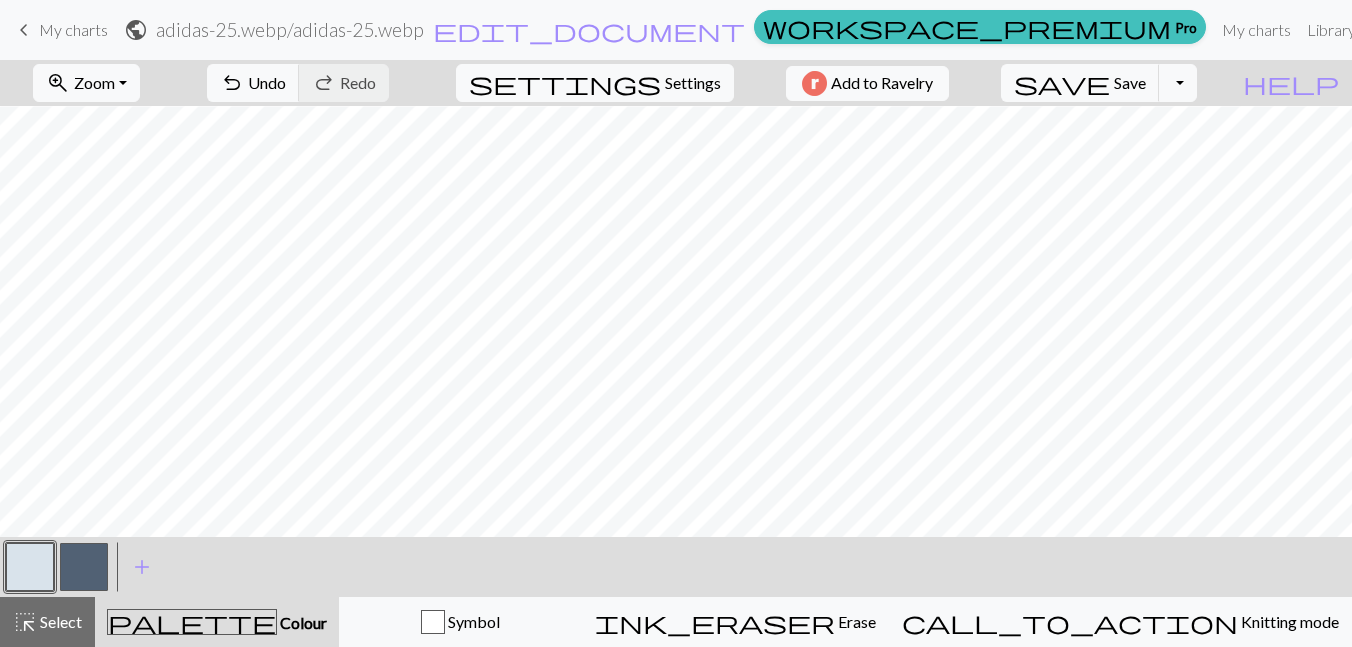 scroll, scrollTop: 223, scrollLeft: 0, axis: vertical 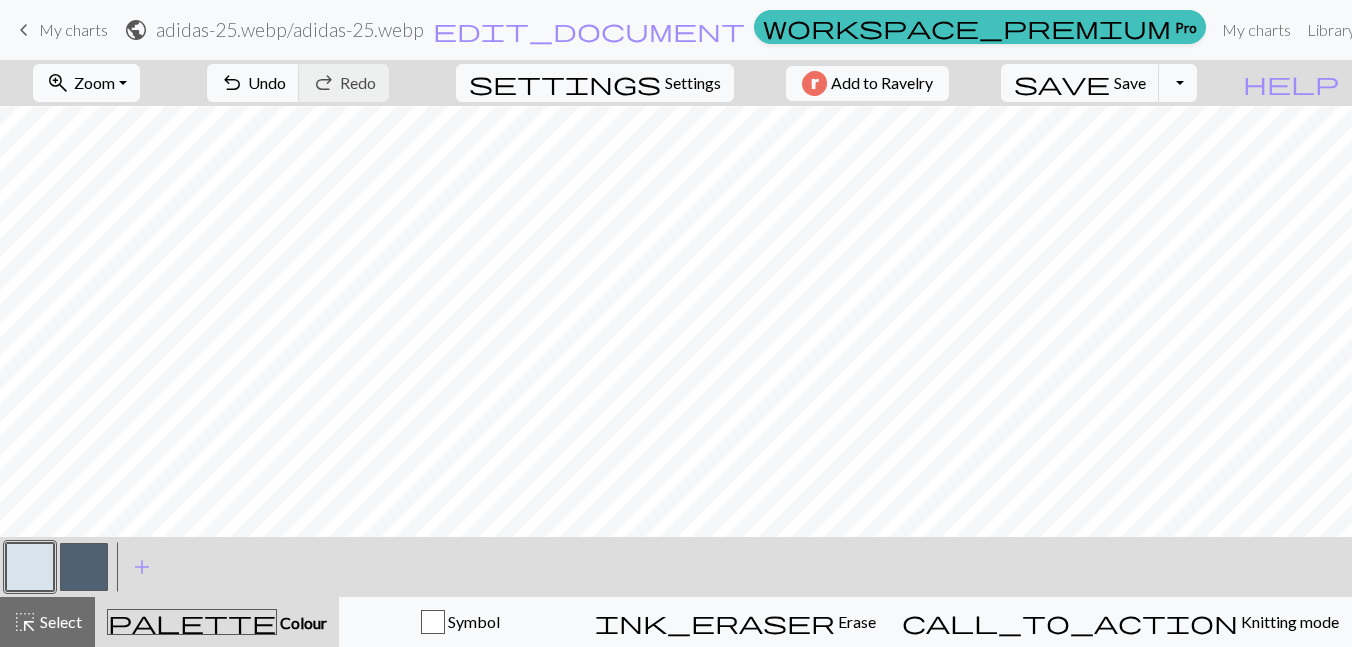 click on "zoom_in Zoom Zoom" at bounding box center (86, 83) 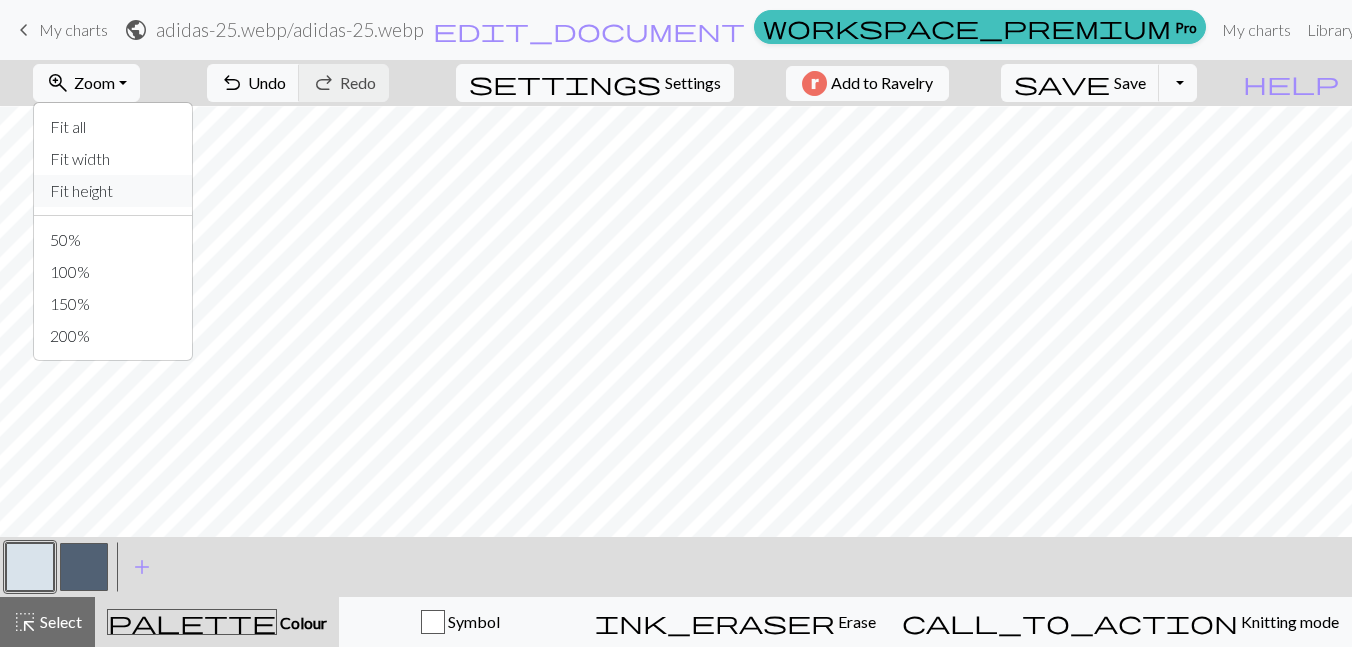 click on "Fit height" at bounding box center [113, 191] 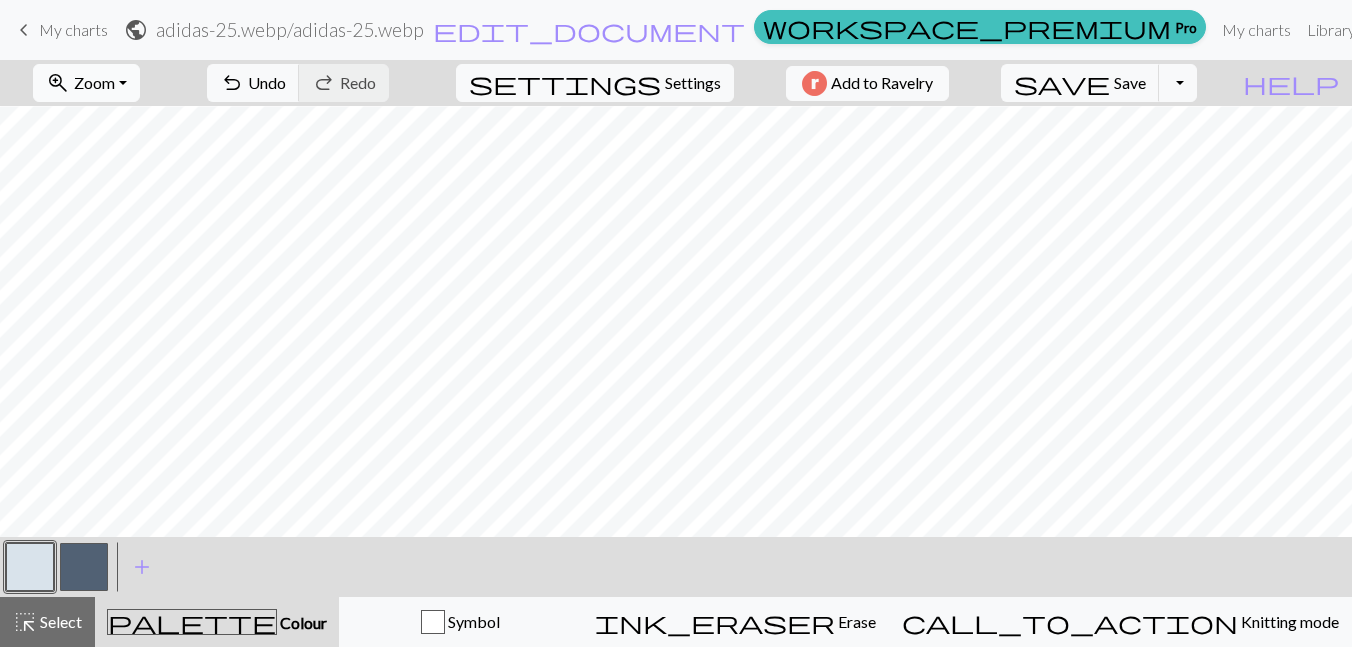 click on "Zoom" at bounding box center (94, 82) 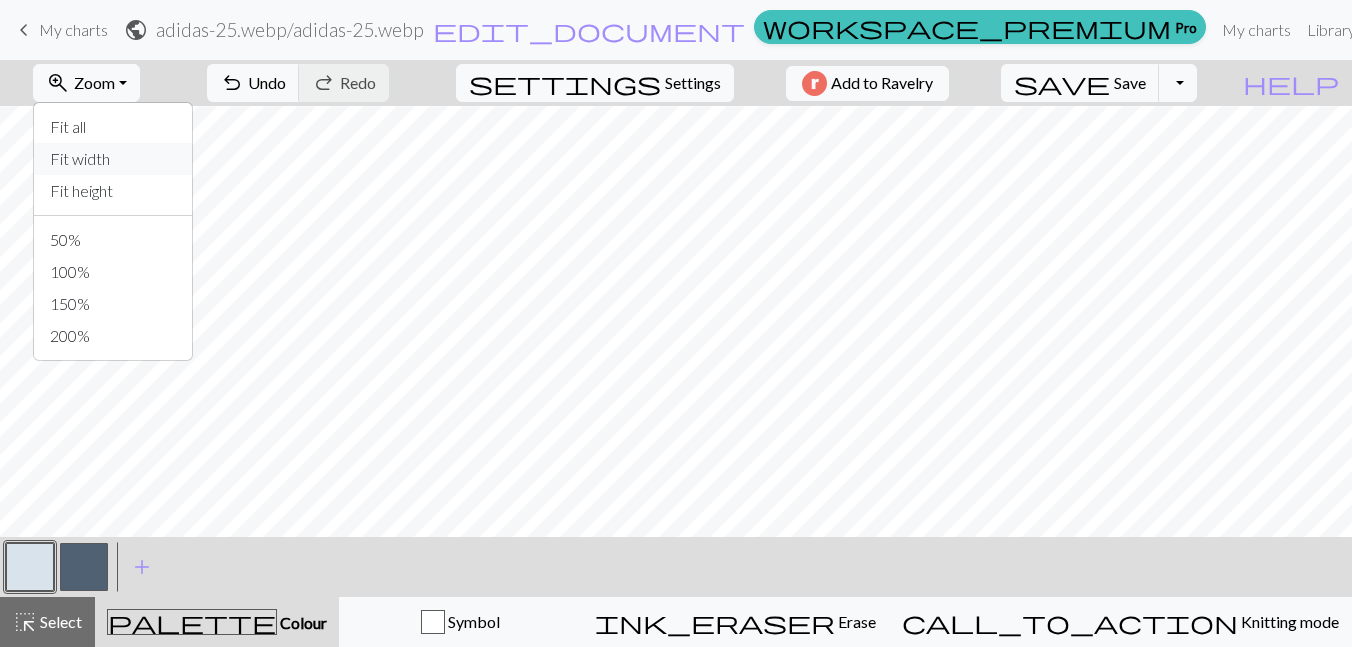 click on "Fit width" at bounding box center [113, 159] 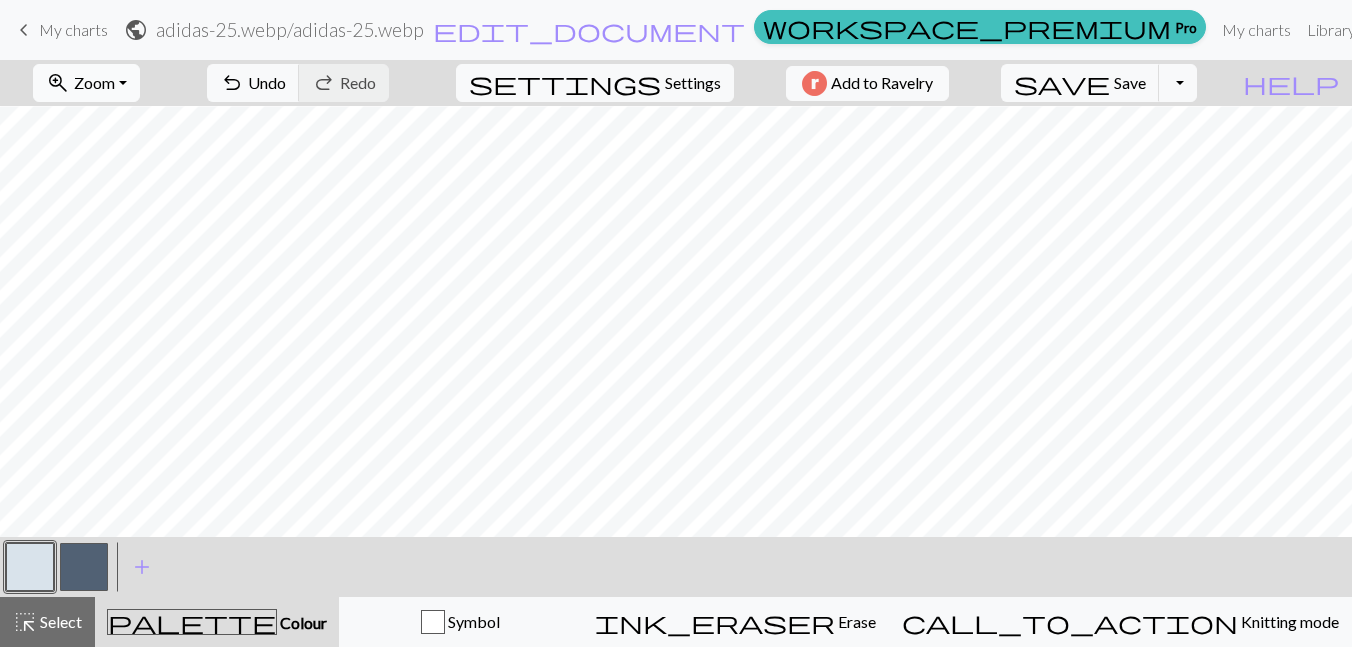click on "Zoom" at bounding box center (94, 82) 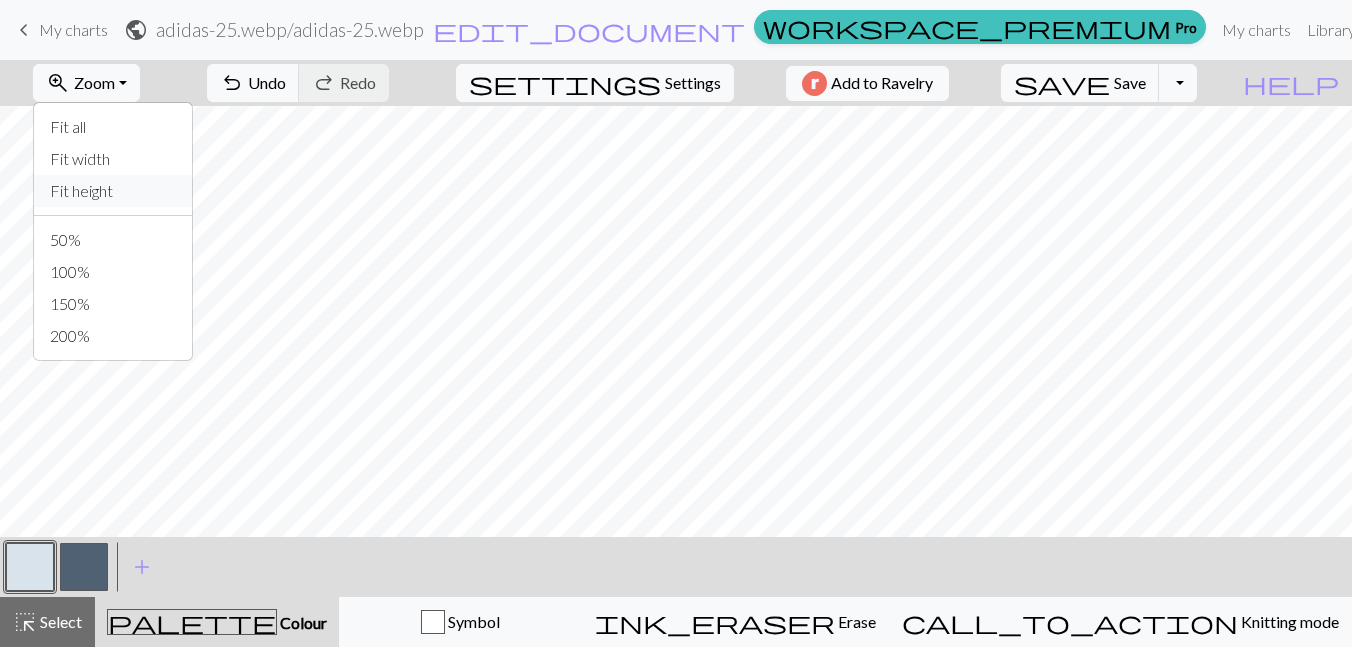 click on "Fit height" at bounding box center [113, 191] 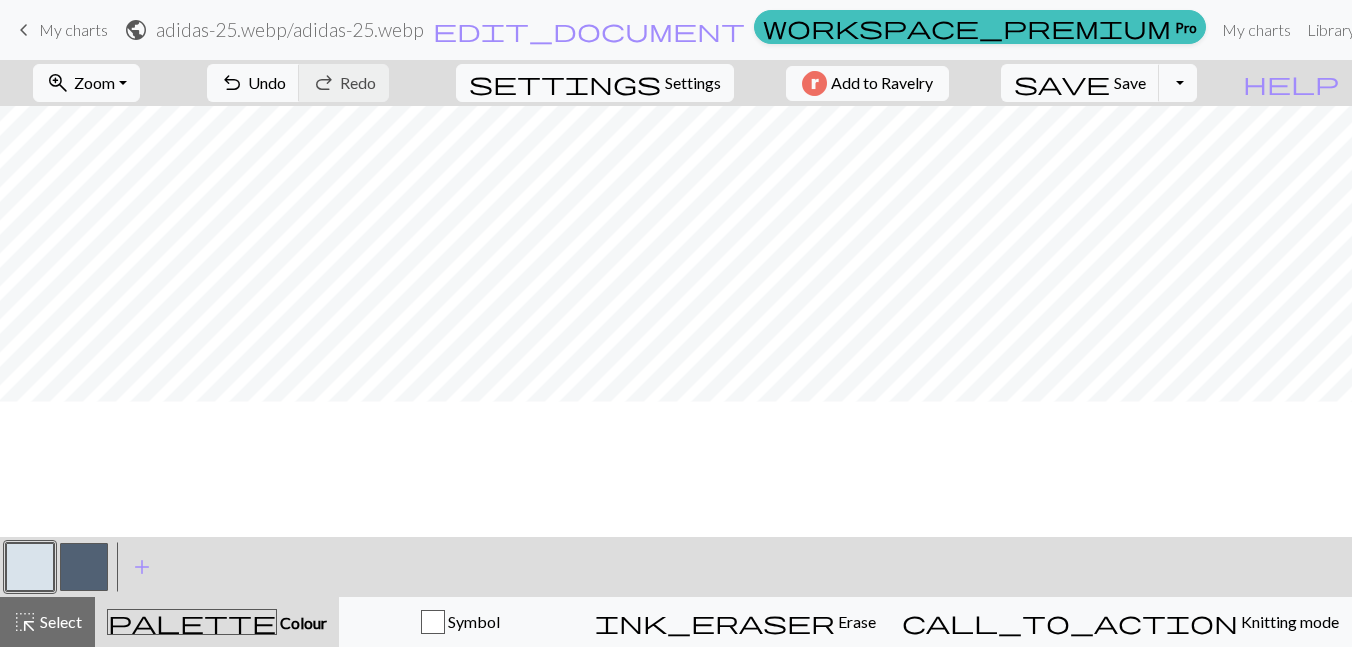 scroll, scrollTop: 0, scrollLeft: 0, axis: both 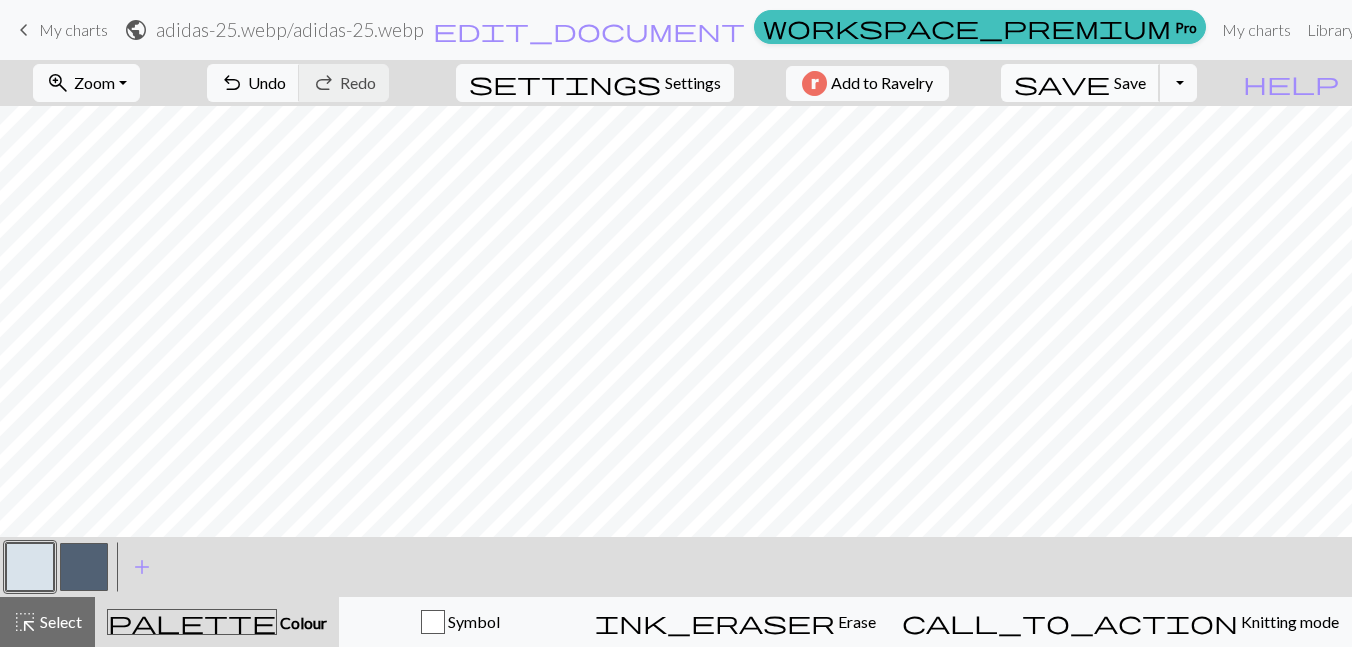 click on "save" at bounding box center [1062, 83] 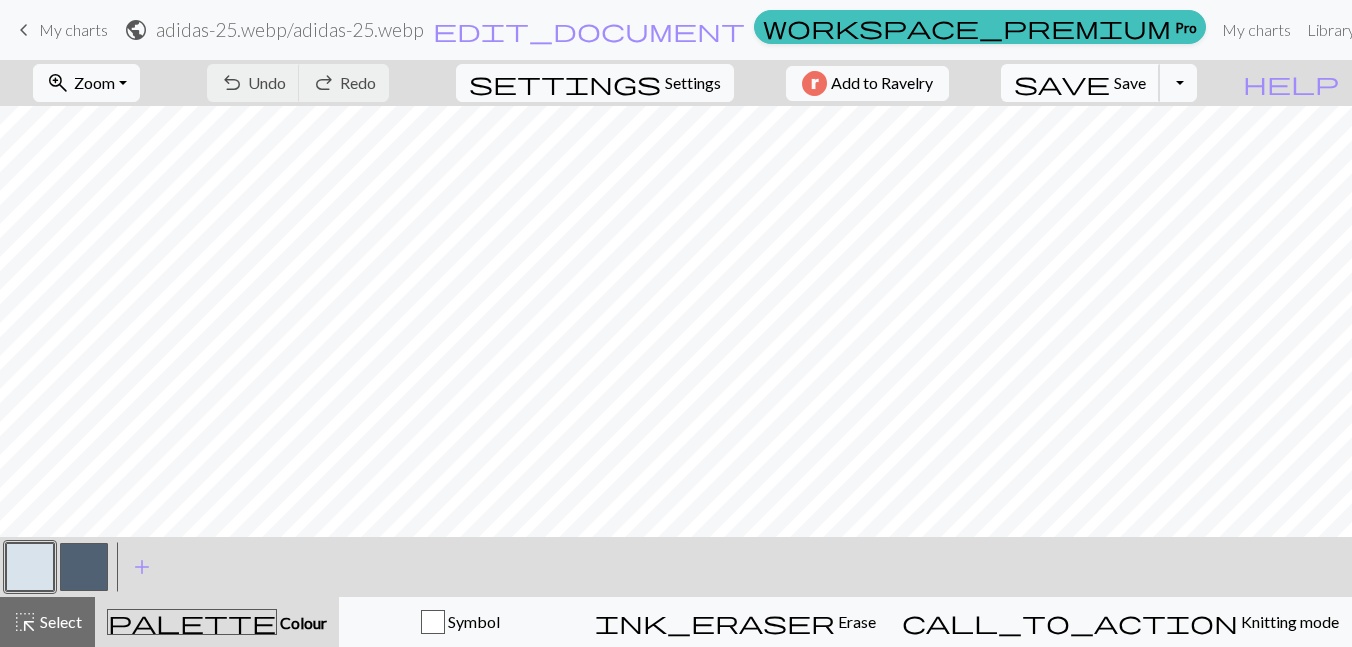 click on "This website uses cookies to ensure you get the best experience on our website.  Learn more Got it! keyboard_arrow_left   My charts public adidas-25.webp  /  adidas-25.webp edit_document Edit settings workspace_premium  Pro My charts Library Manual Hi  [USERNAME]   Account settings Logout zoom_in Zoom Zoom Fit all Fit width Fit height 50% 100% 150% 200% undo Undo Undo redo Redo Redo settings  Settings    Add to Ravelry save Save Save Toggle Dropdown file_copy  Save a copy save_alt  Download help Show me around < > add Add a  colour highlight_alt   Select   Select palette   Colour   Colour   Symbol ink_eraser   Erase   Erase call_to_action   Knitting mode   Knitting mode Chart saved Chart saved Make knitting charts for free | Chart Minder" at bounding box center (676, 323) 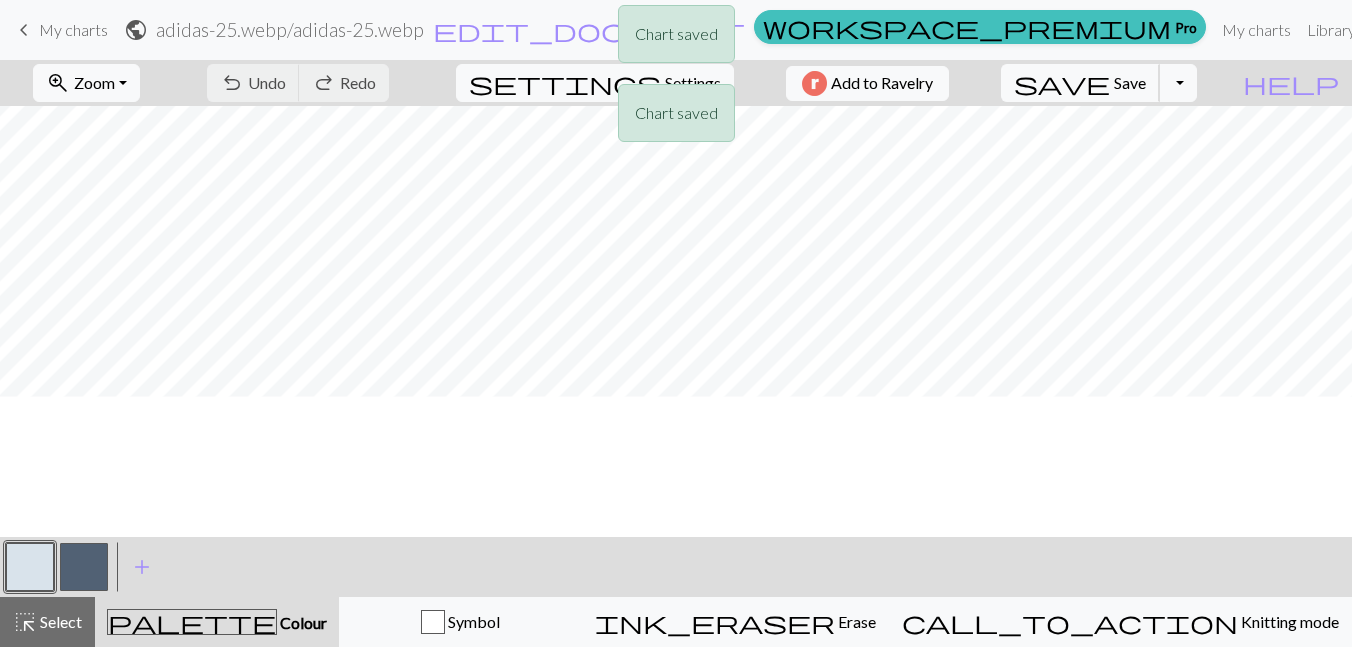 scroll, scrollTop: 71, scrollLeft: 0, axis: vertical 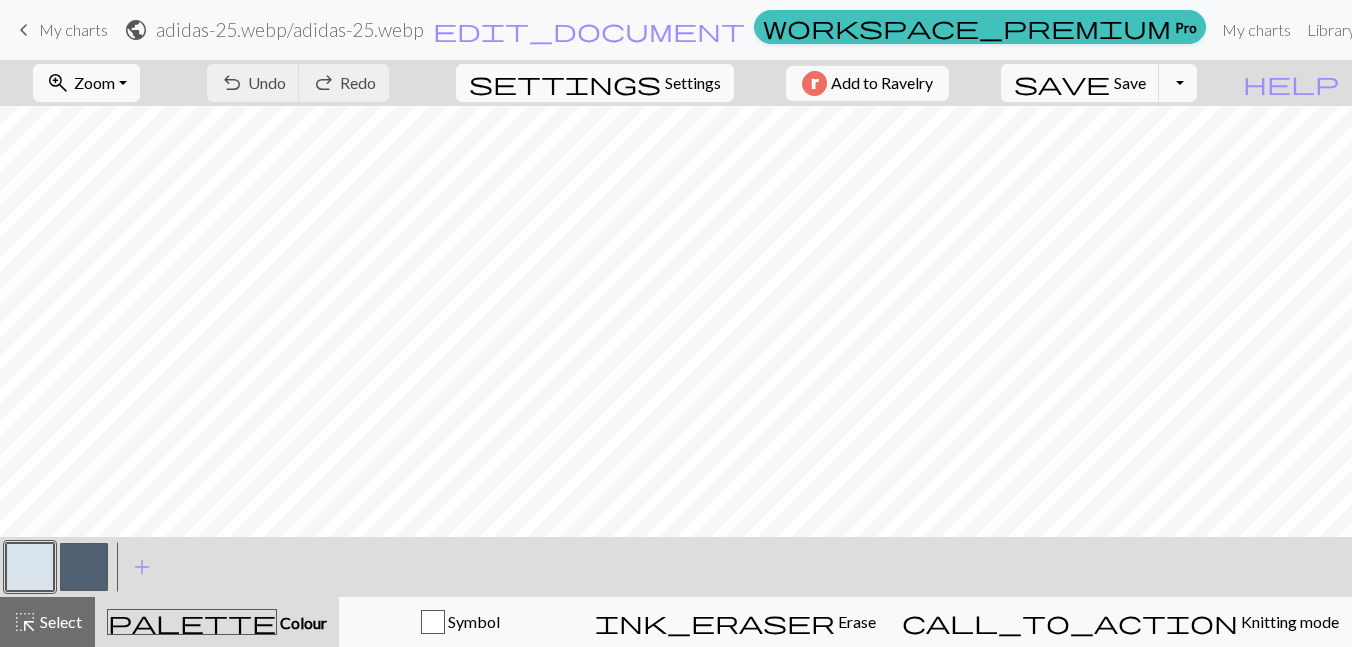 click at bounding box center (84, 567) 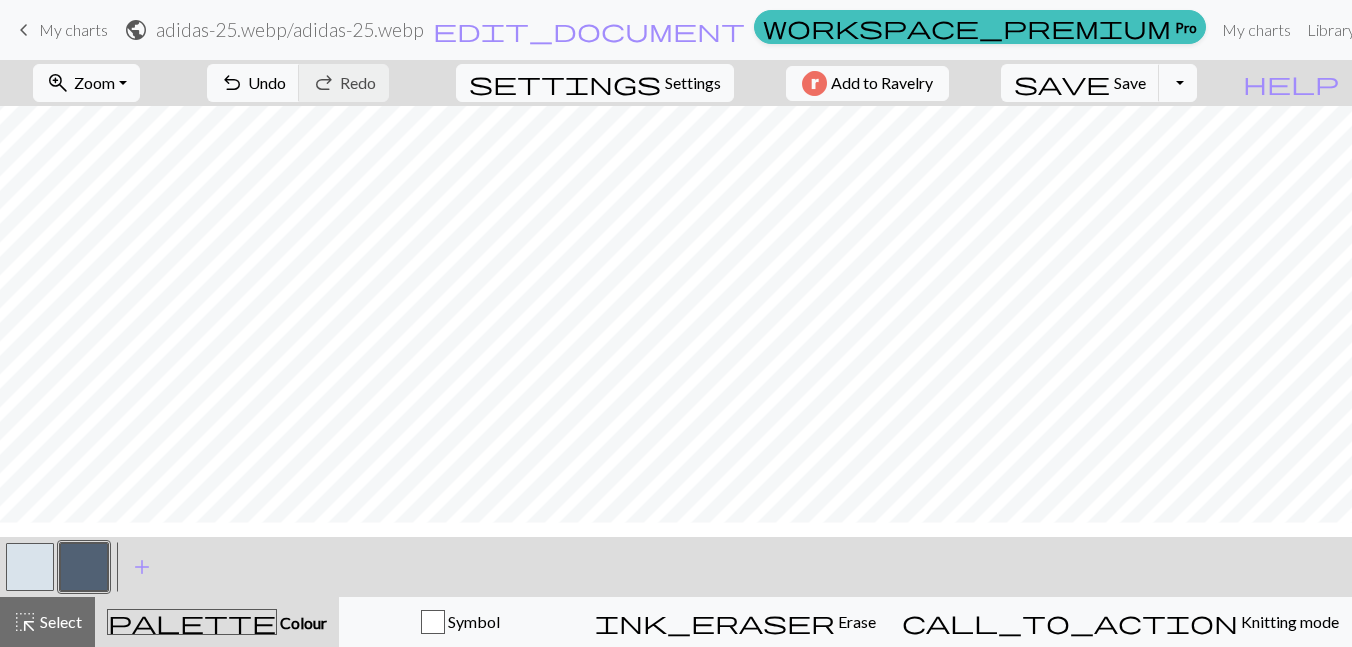 scroll, scrollTop: 46, scrollLeft: 0, axis: vertical 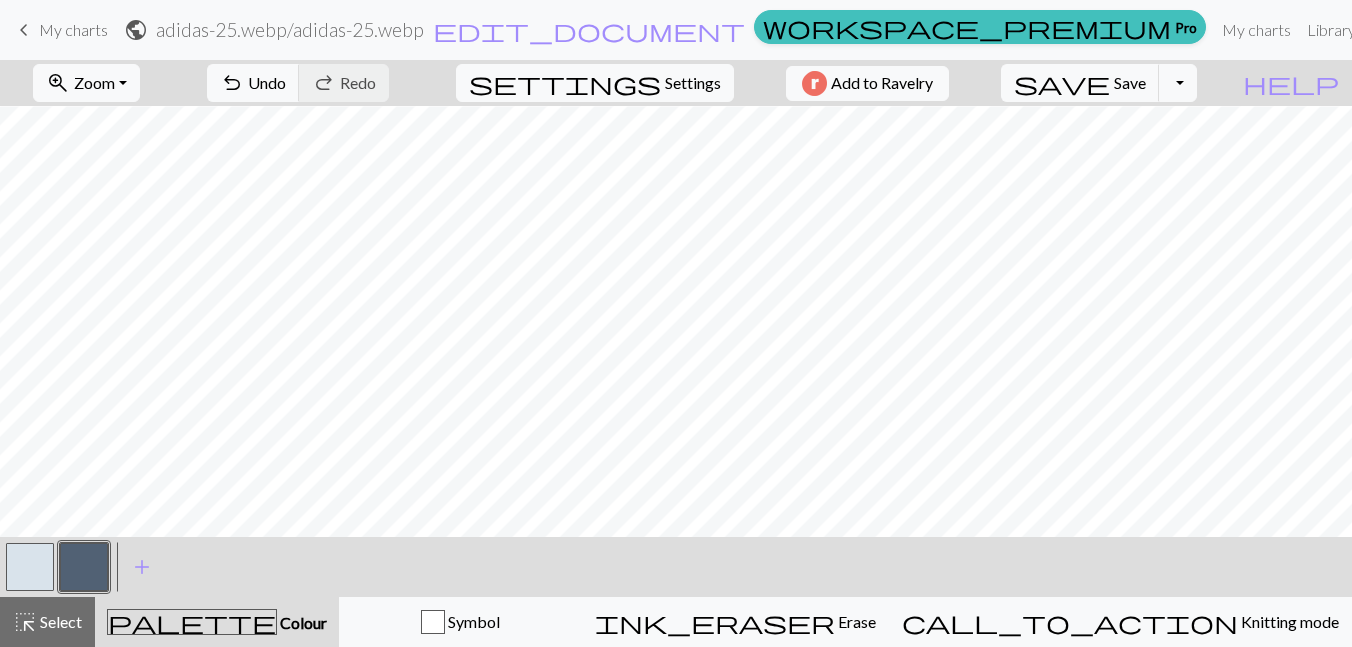 click at bounding box center (30, 567) 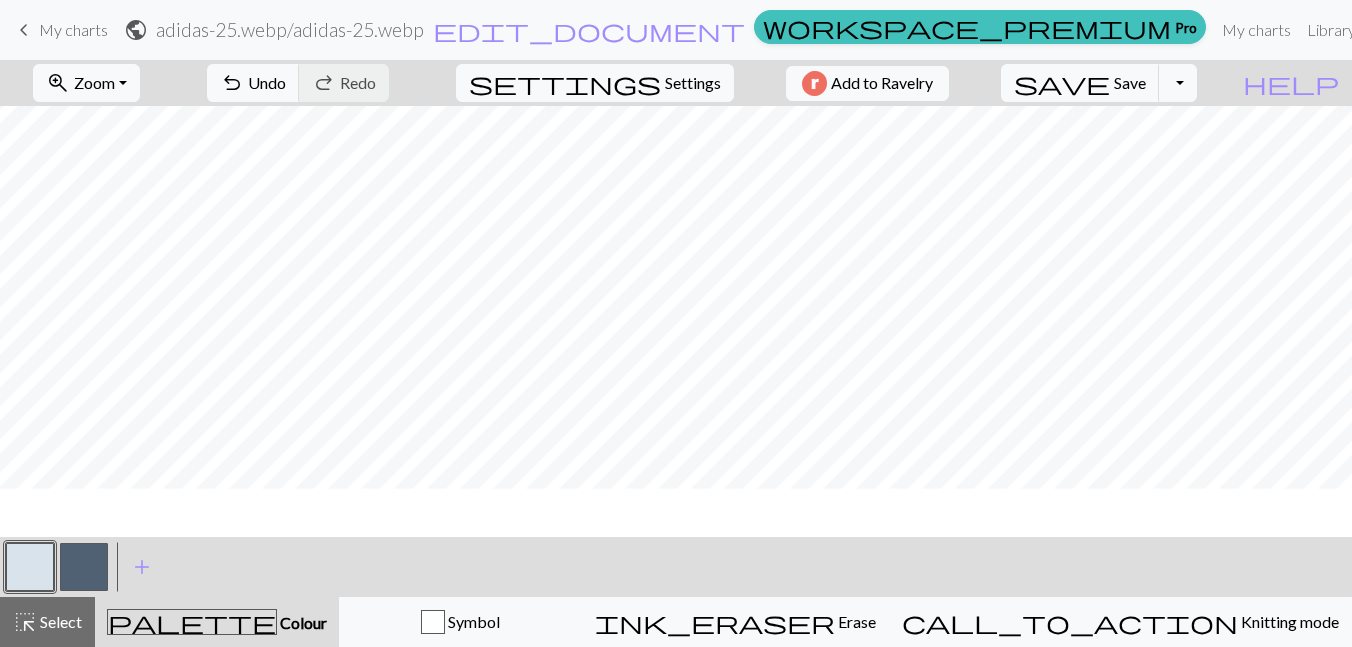 scroll, scrollTop: 0, scrollLeft: 0, axis: both 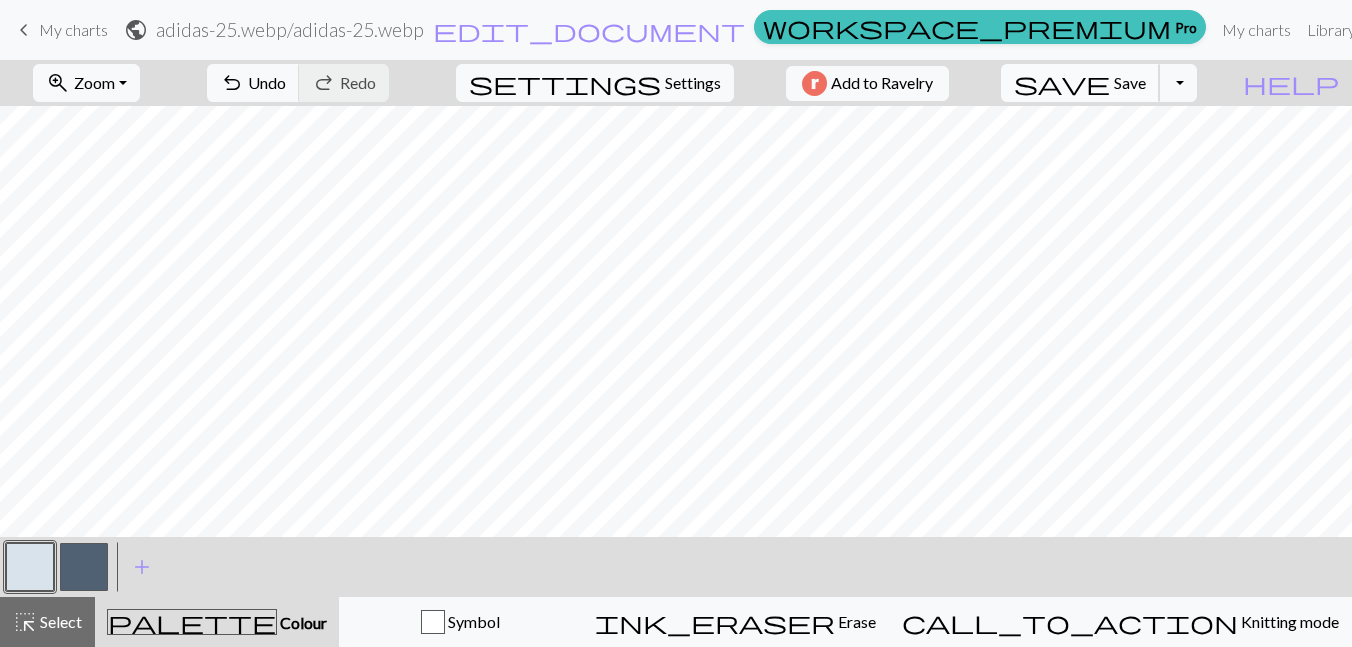 click on "save Save Save" at bounding box center [1080, 83] 